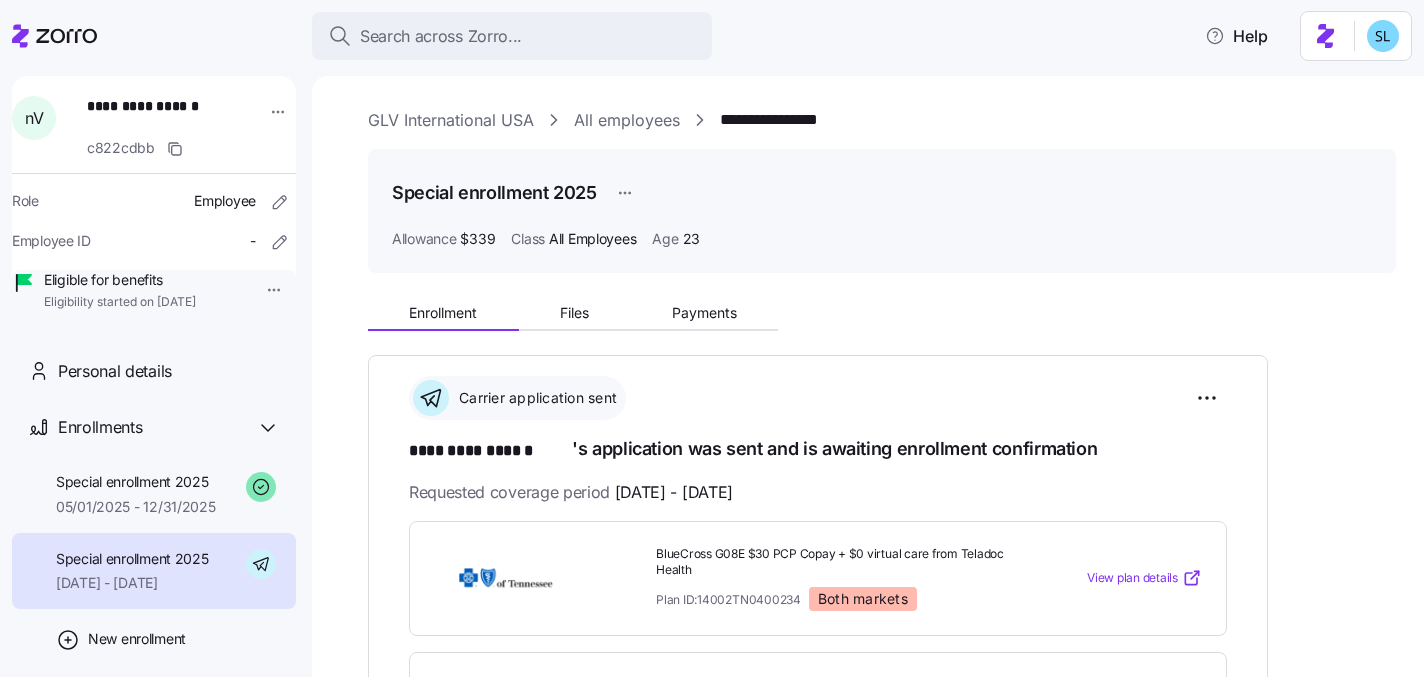 scroll, scrollTop: 0, scrollLeft: 0, axis: both 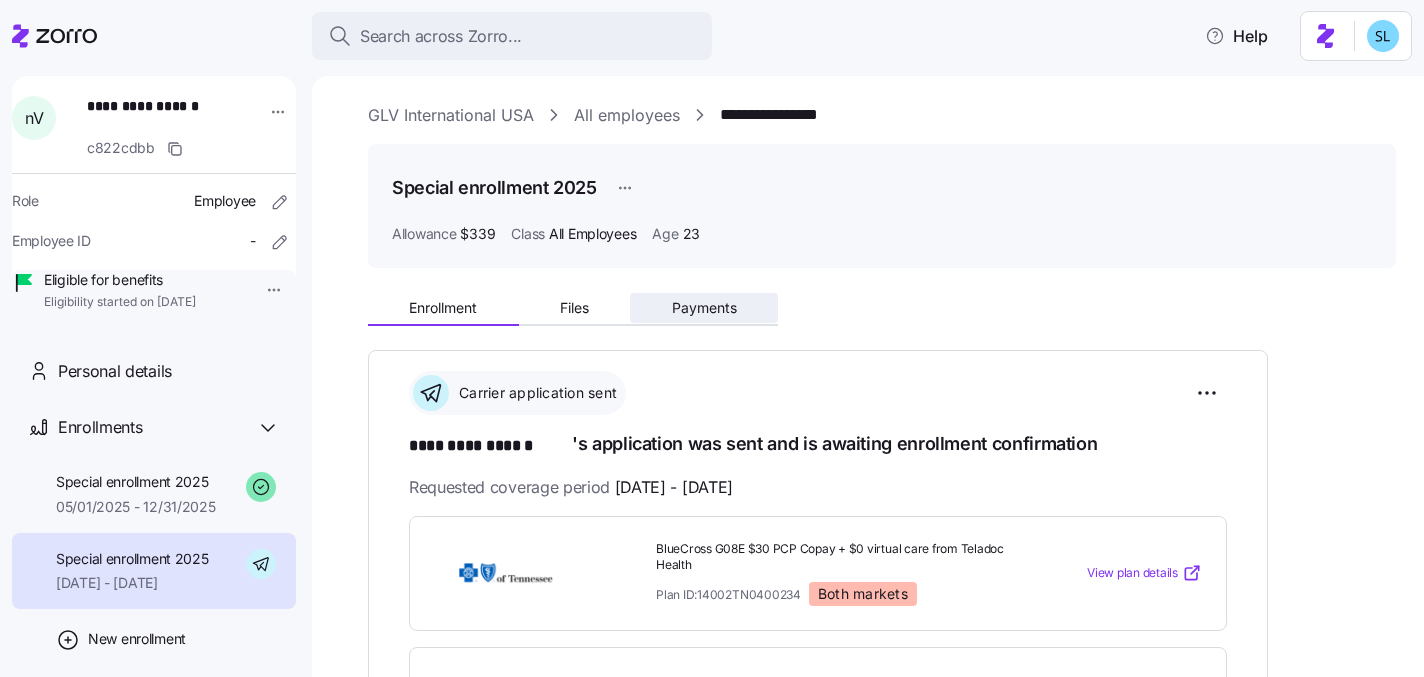 click on "Payments" at bounding box center (704, 308) 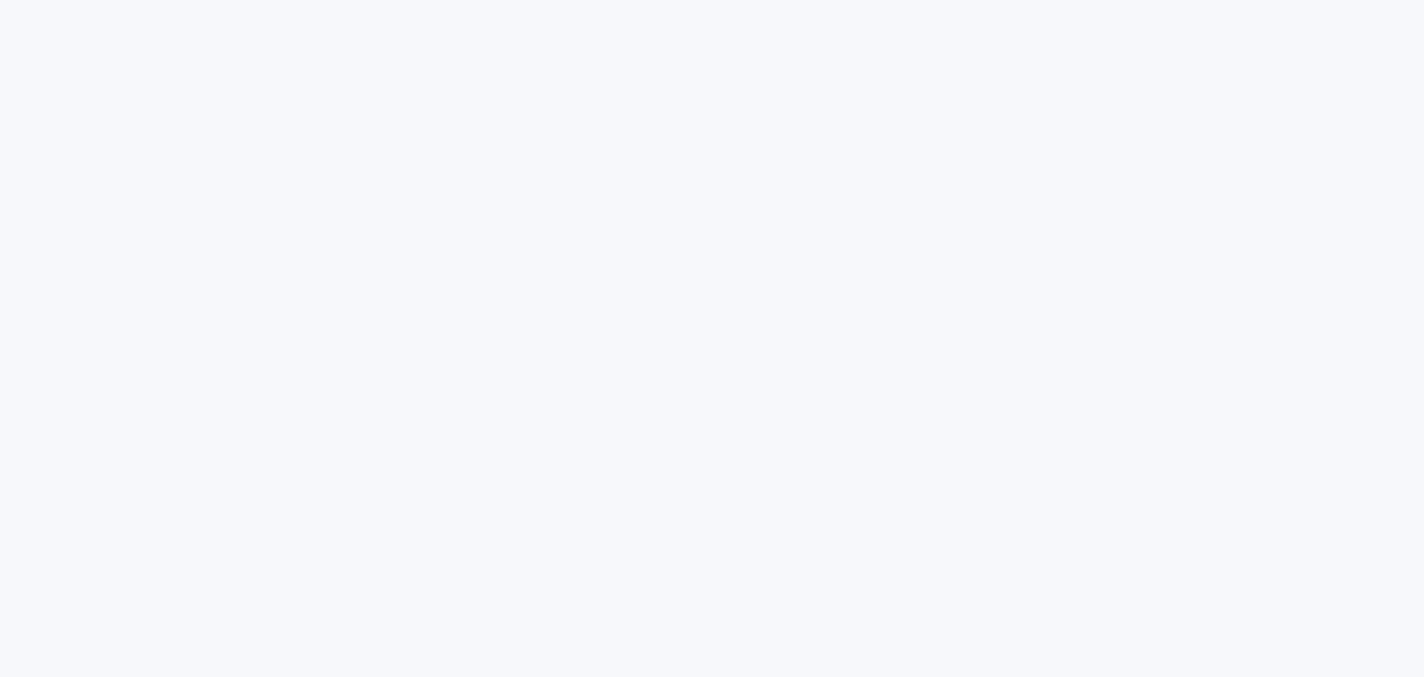 scroll, scrollTop: 0, scrollLeft: 0, axis: both 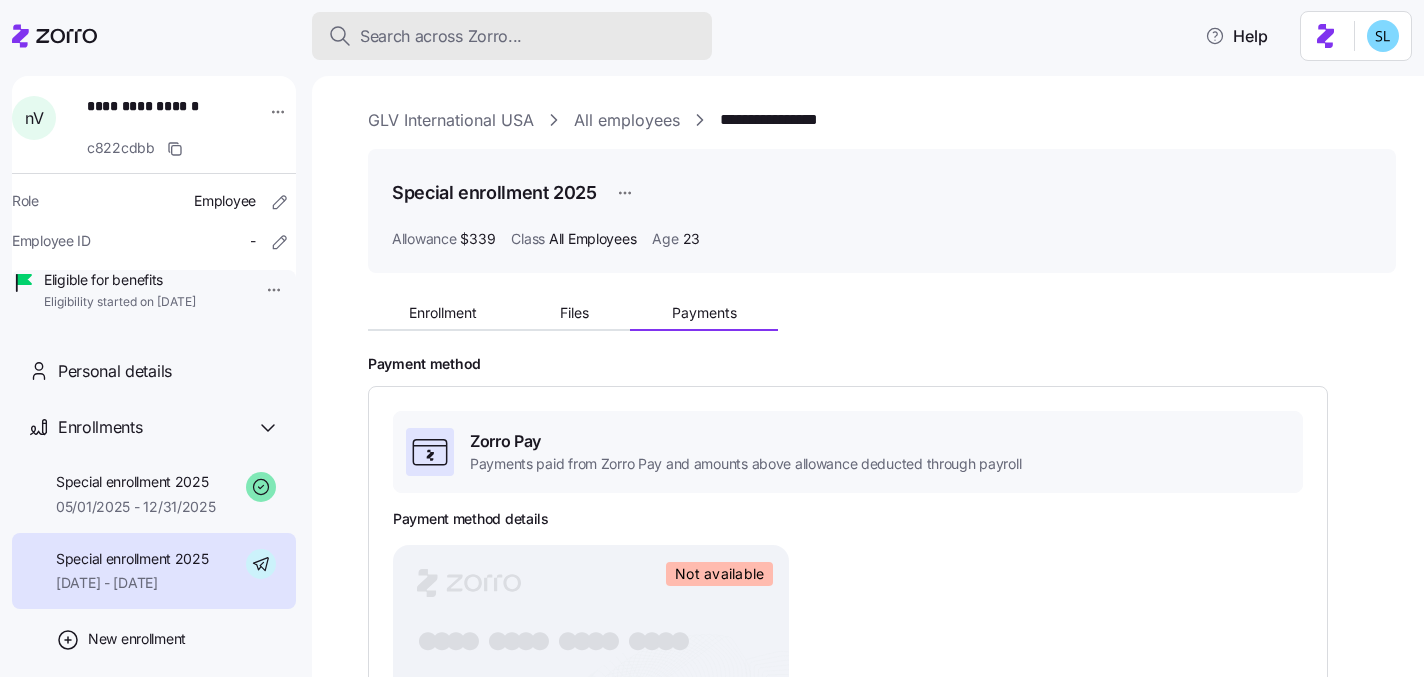 click on "Search across Zorro..." at bounding box center [512, 36] 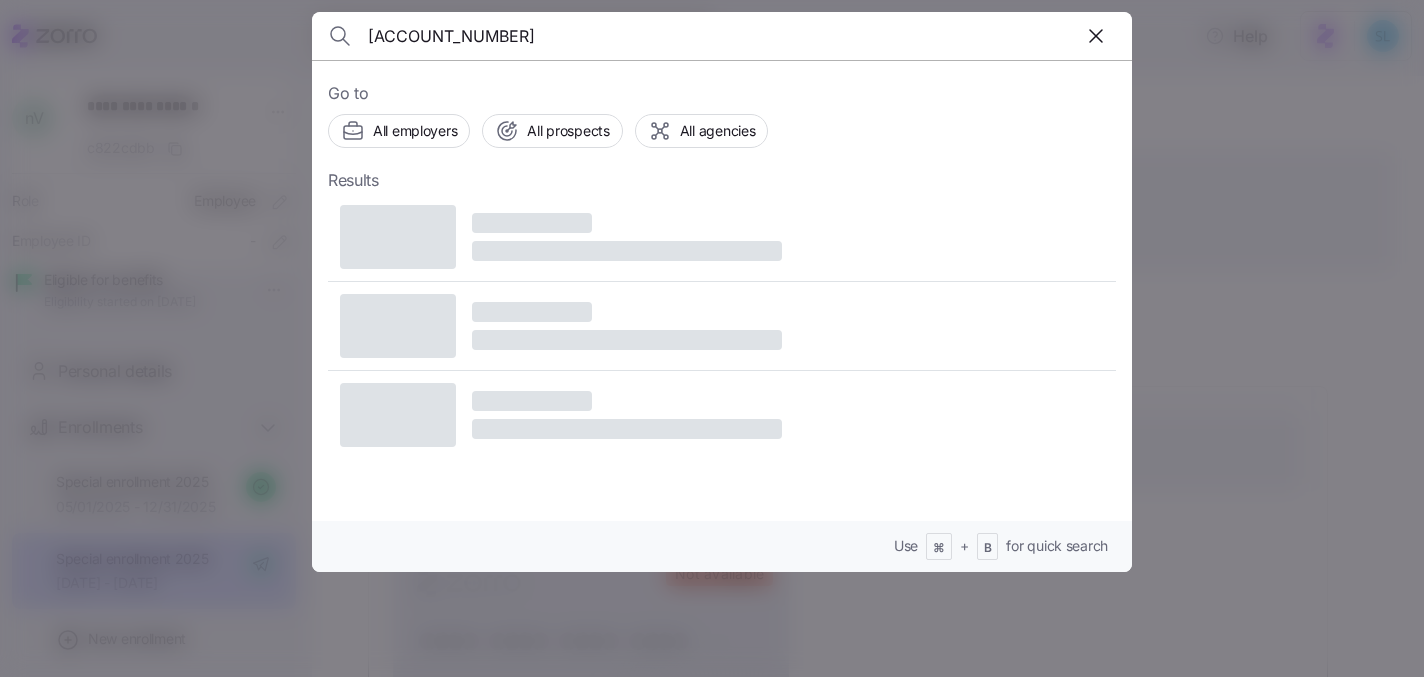 type on "[ACCOUNT_NUMBER]" 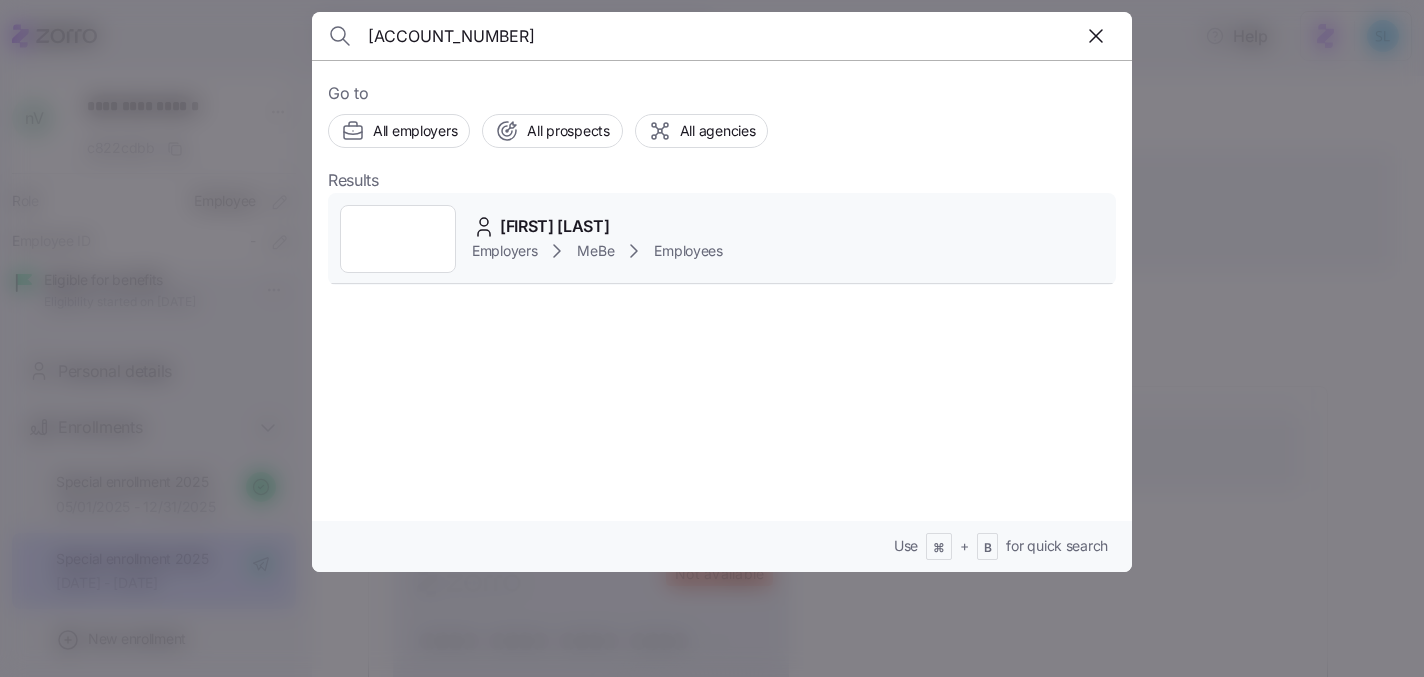click on "[FIRST] [LAST]" at bounding box center (555, 226) 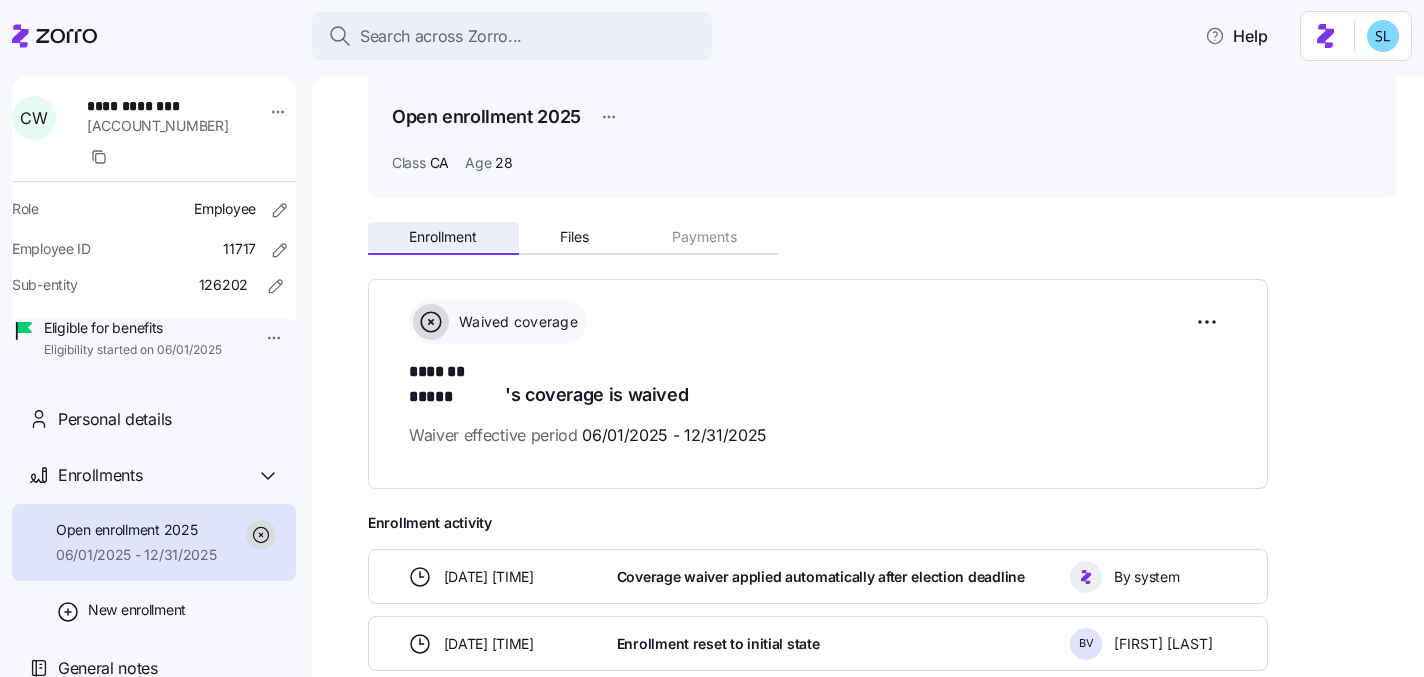 scroll, scrollTop: 0, scrollLeft: 0, axis: both 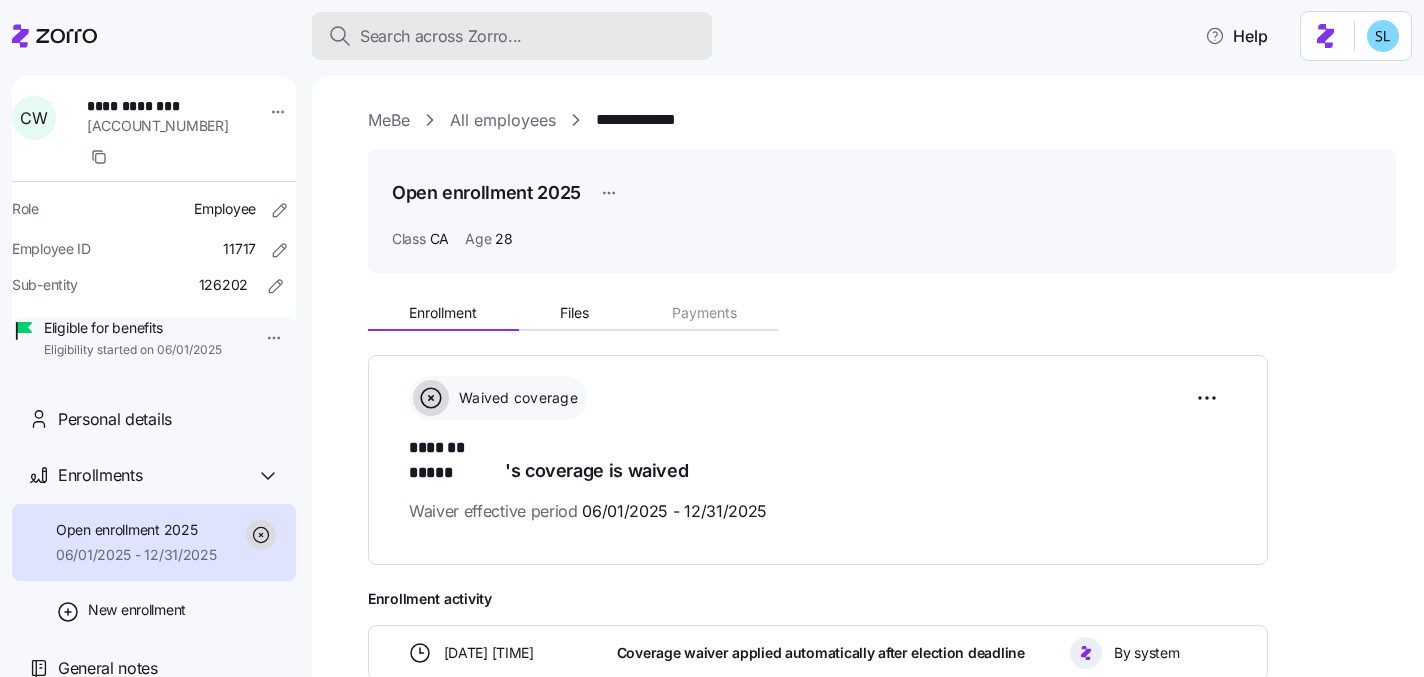click on "Search across Zorro..." at bounding box center (441, 36) 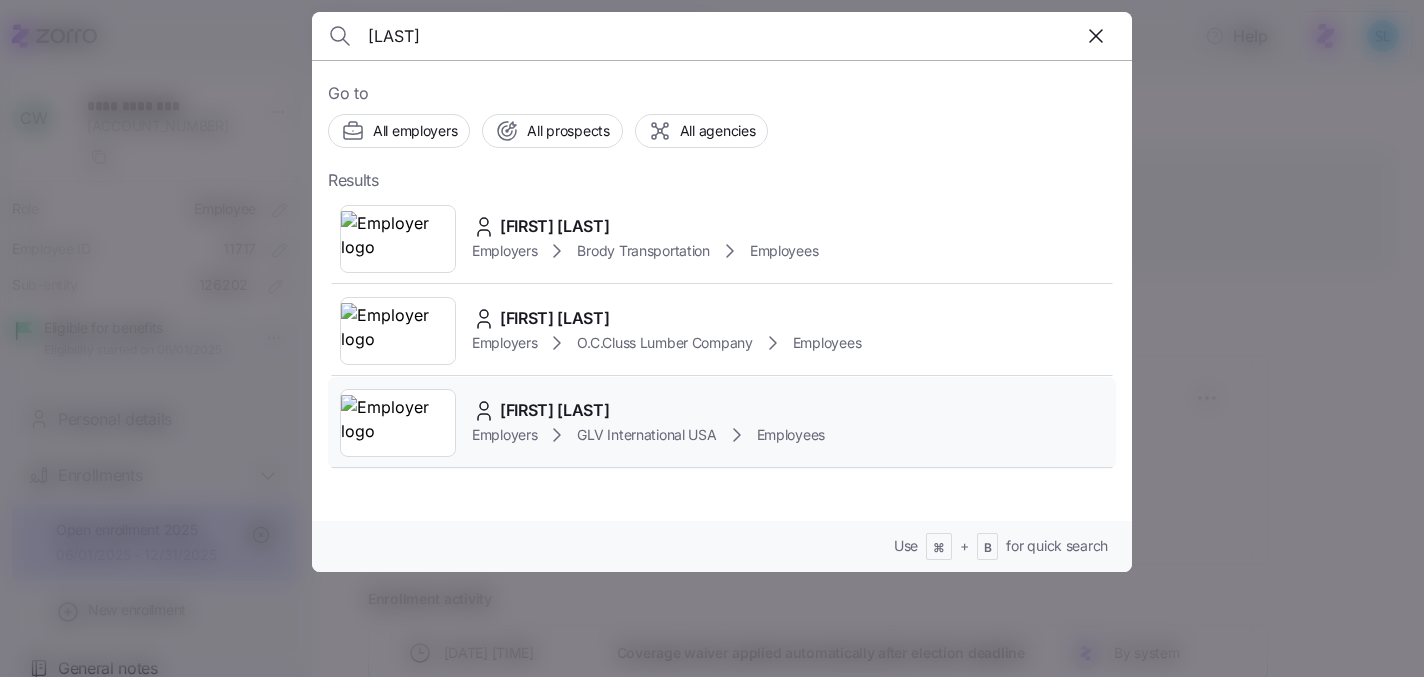 type on "[LAST]" 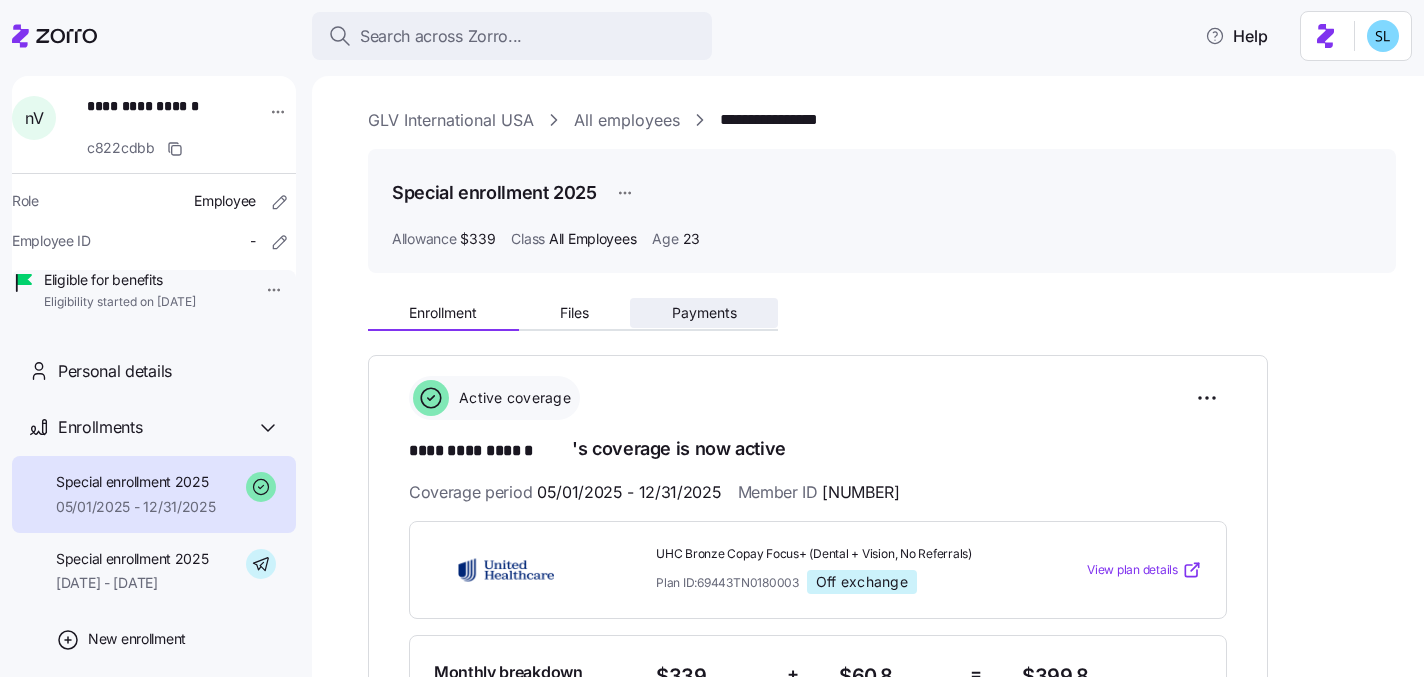 click on "Payments" at bounding box center (704, 313) 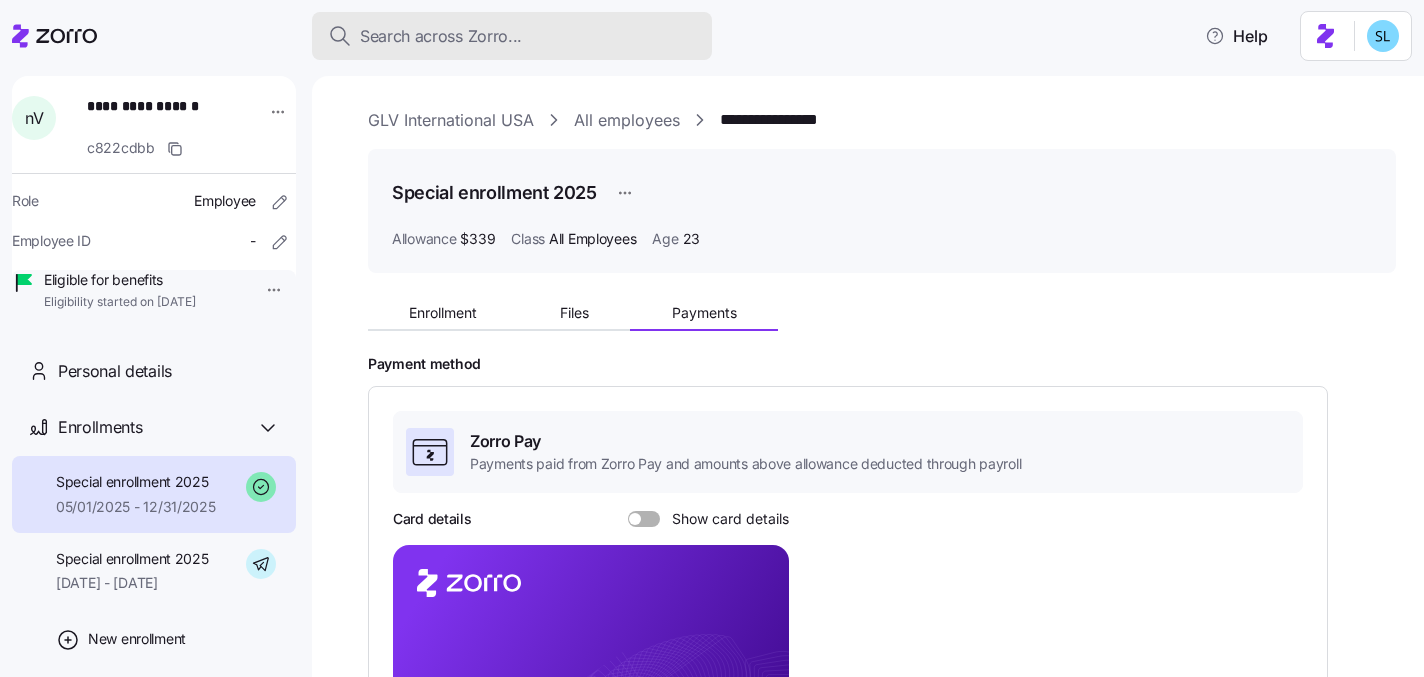 click on "Search across Zorro..." at bounding box center (512, 36) 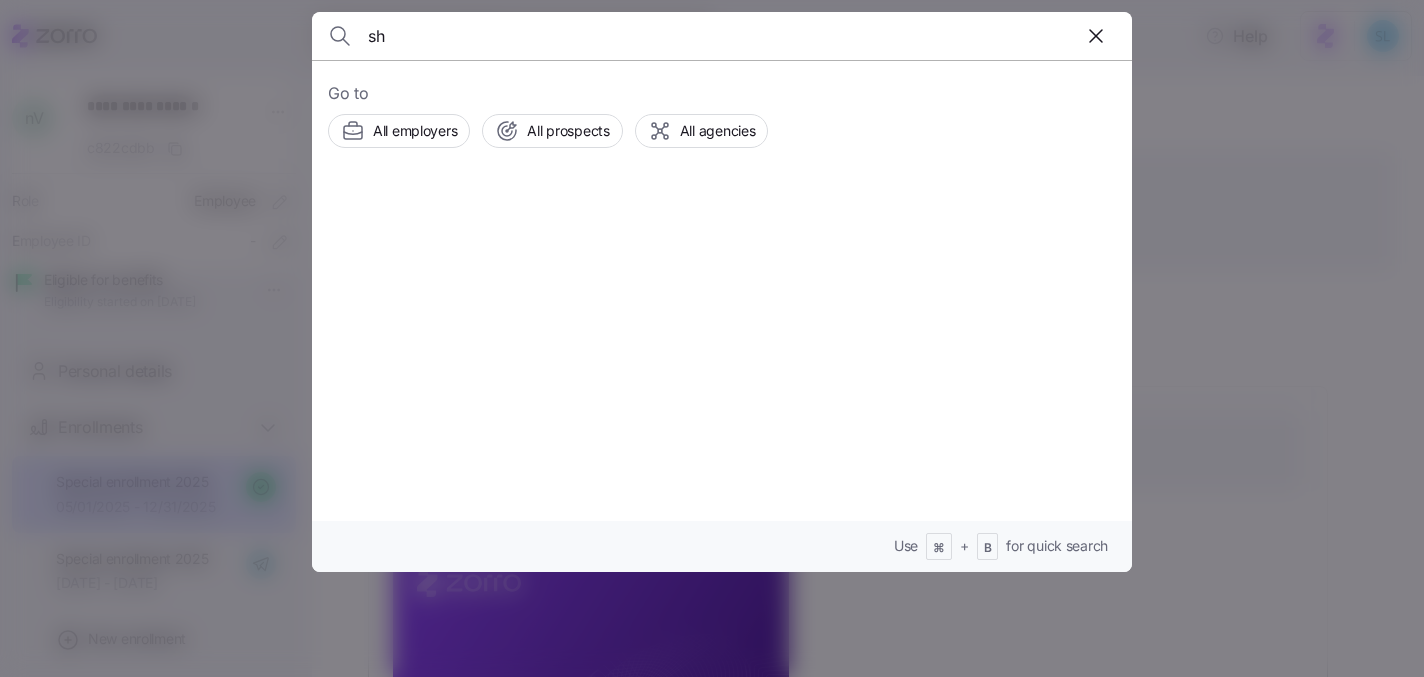type on "s" 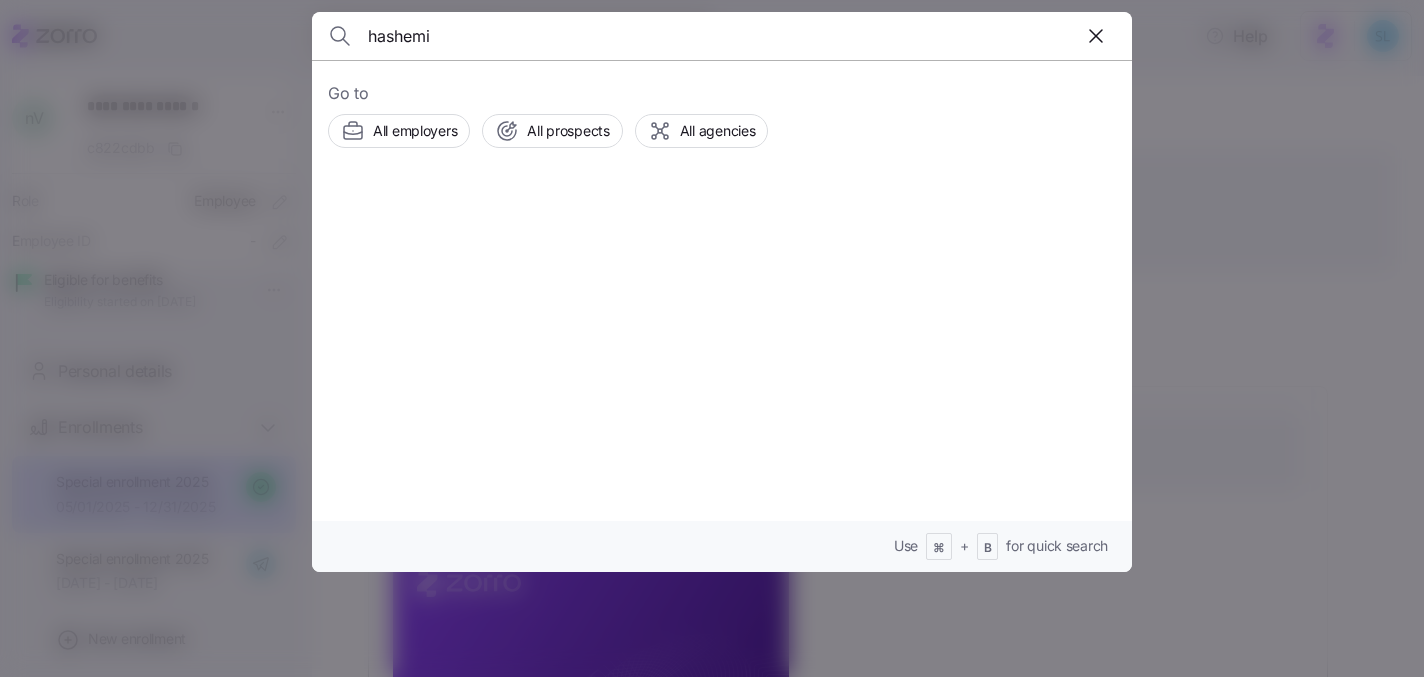 type on "hashemi" 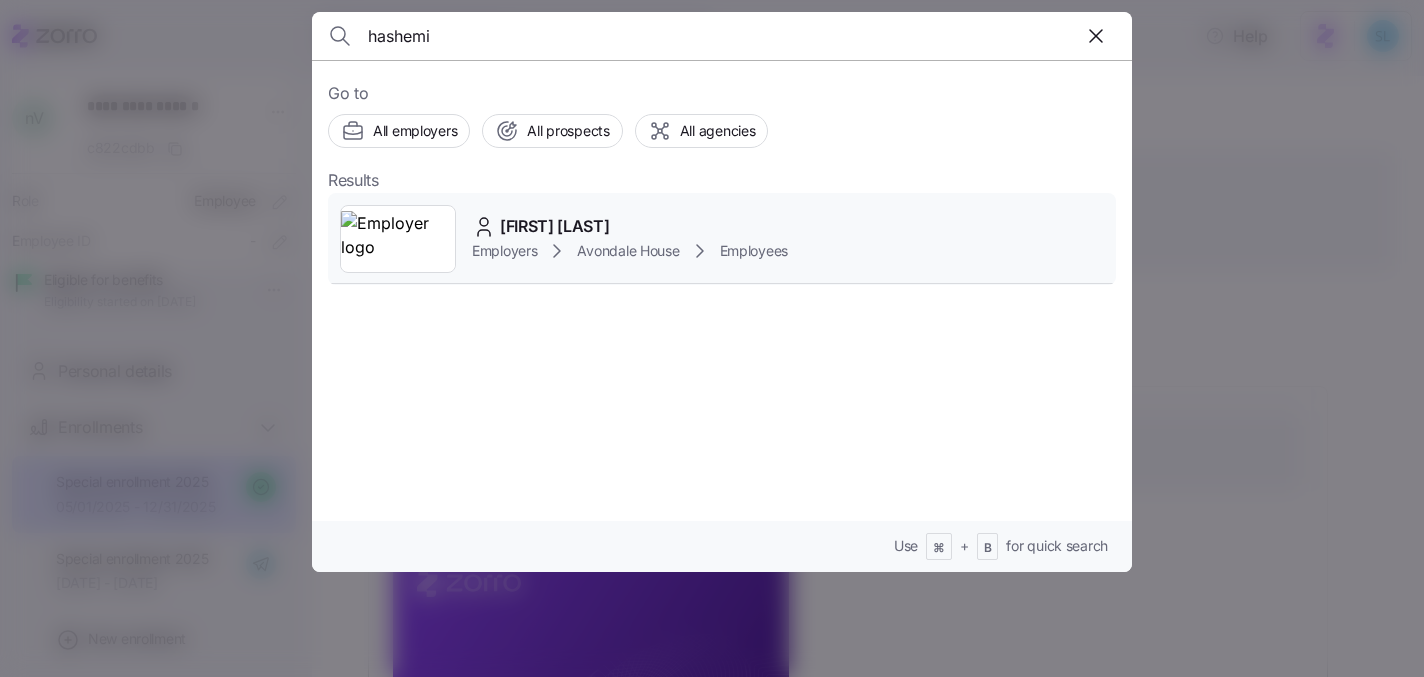click on "[FIRST] [LAST]" at bounding box center (555, 226) 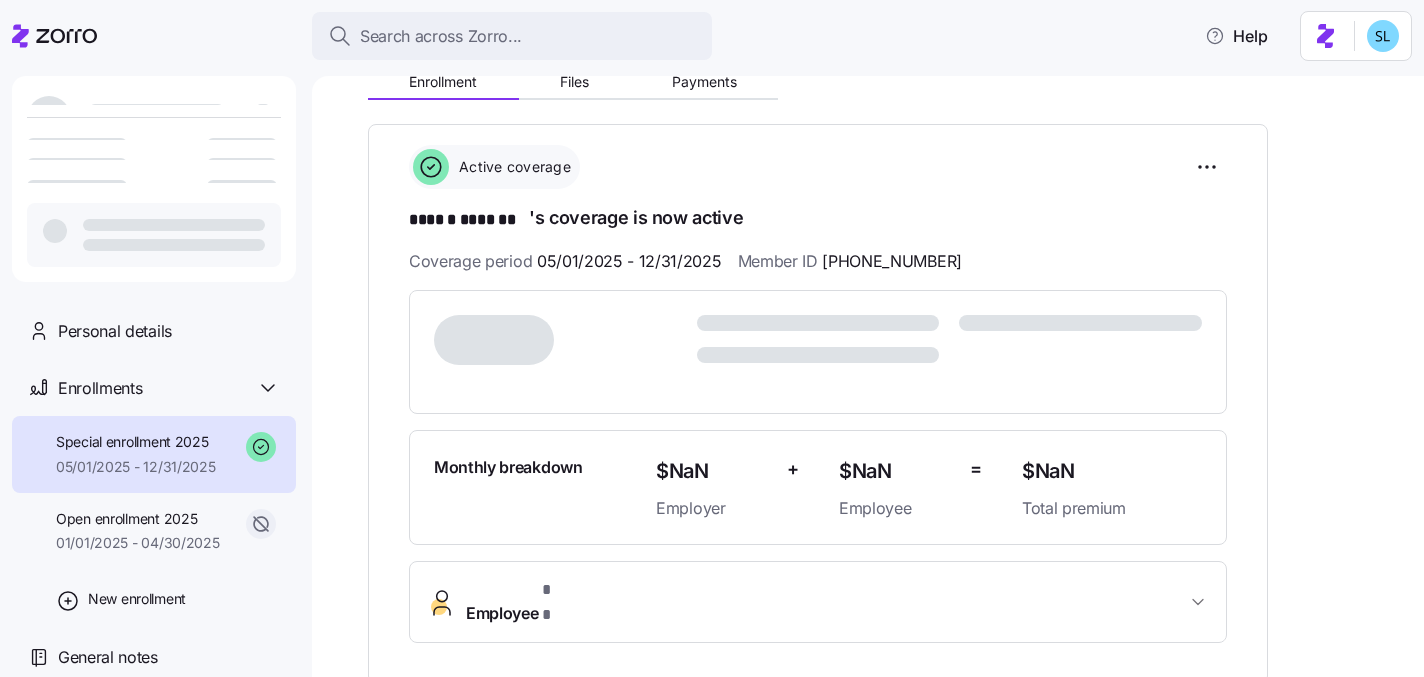 scroll, scrollTop: 376, scrollLeft: 0, axis: vertical 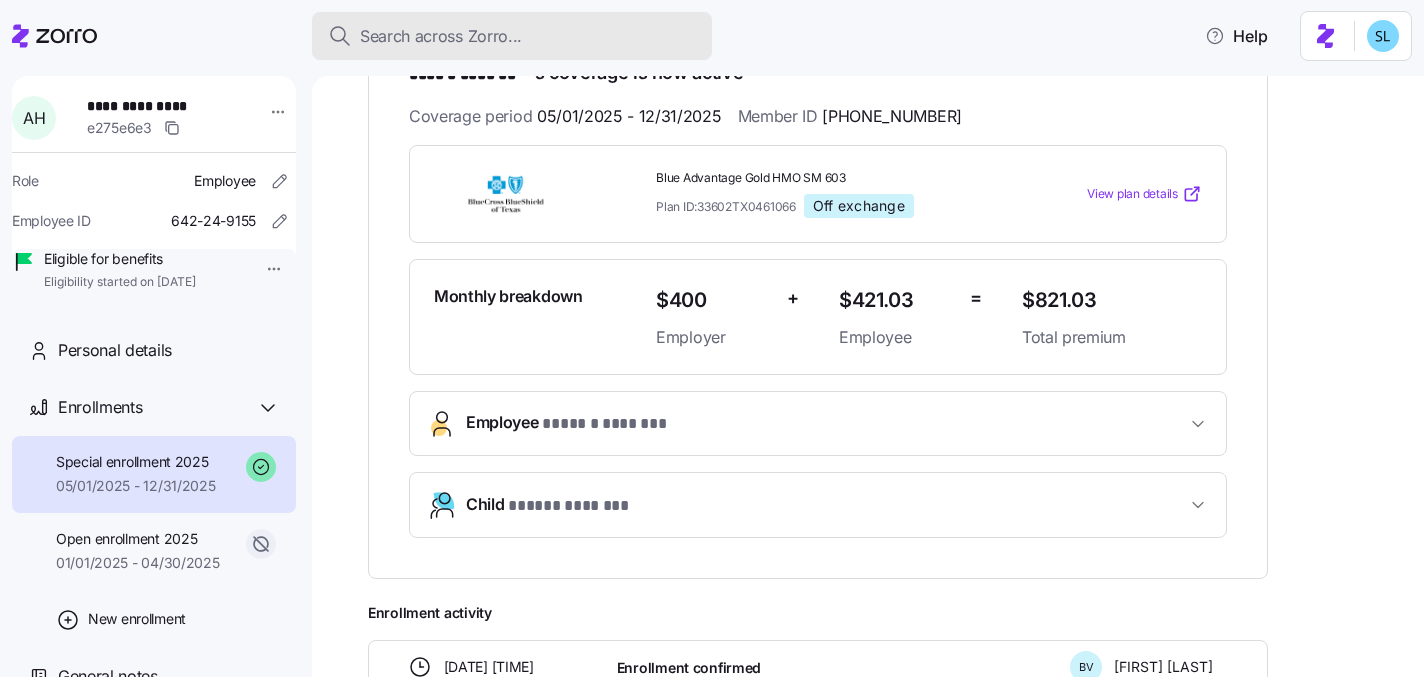 click on "Search across Zorro..." at bounding box center [512, 36] 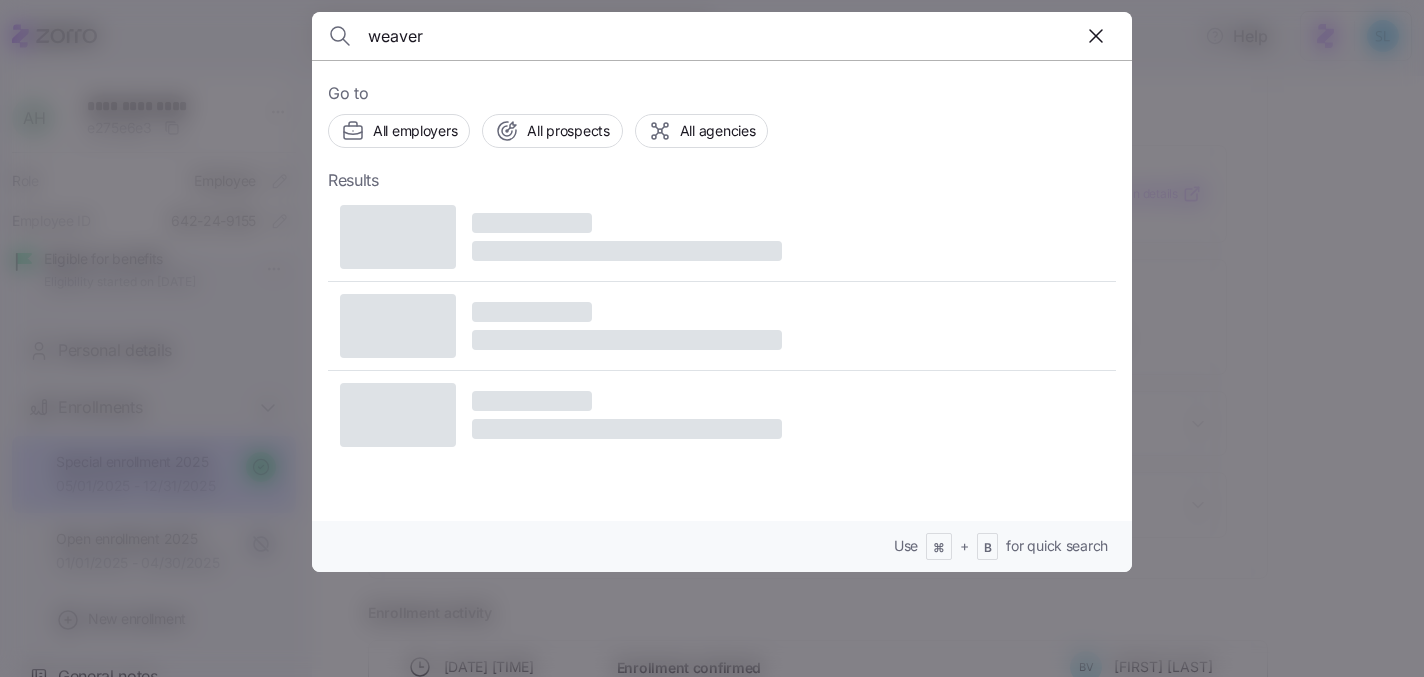 type on "weaver" 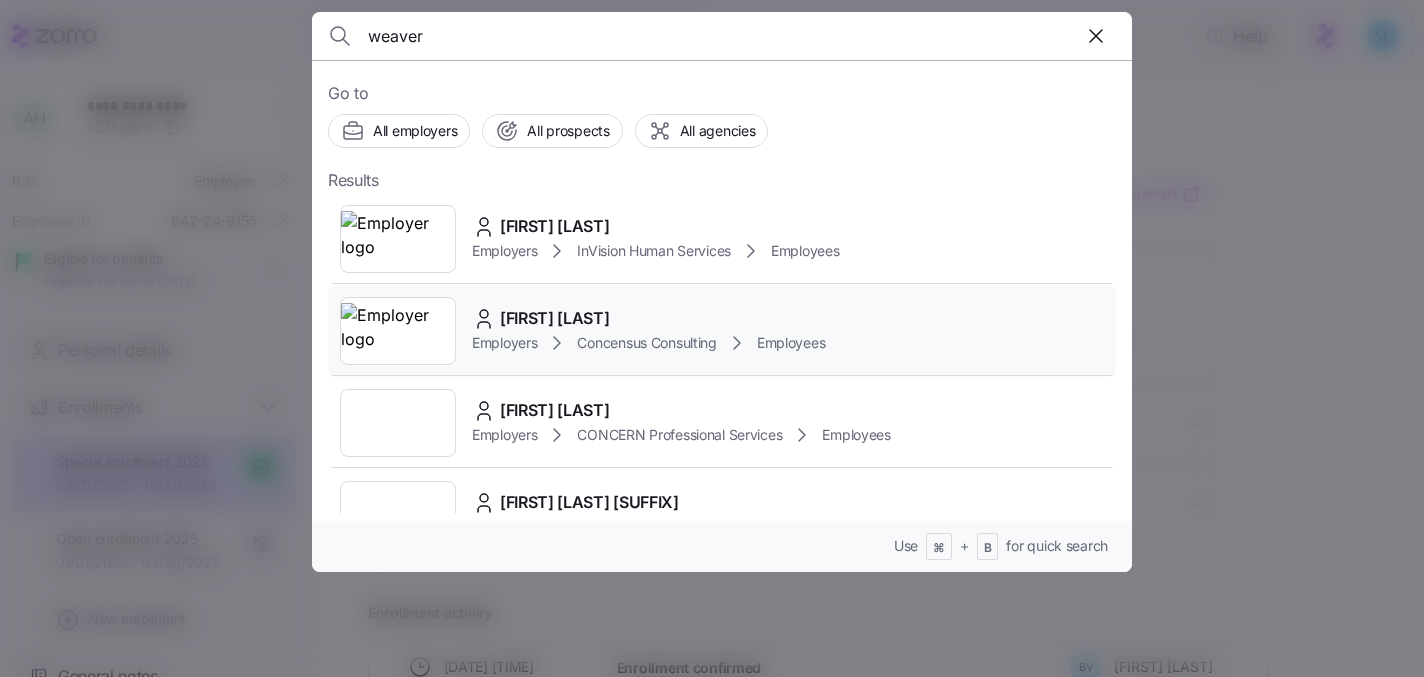 click on "Concensus Consulting" at bounding box center [646, 343] 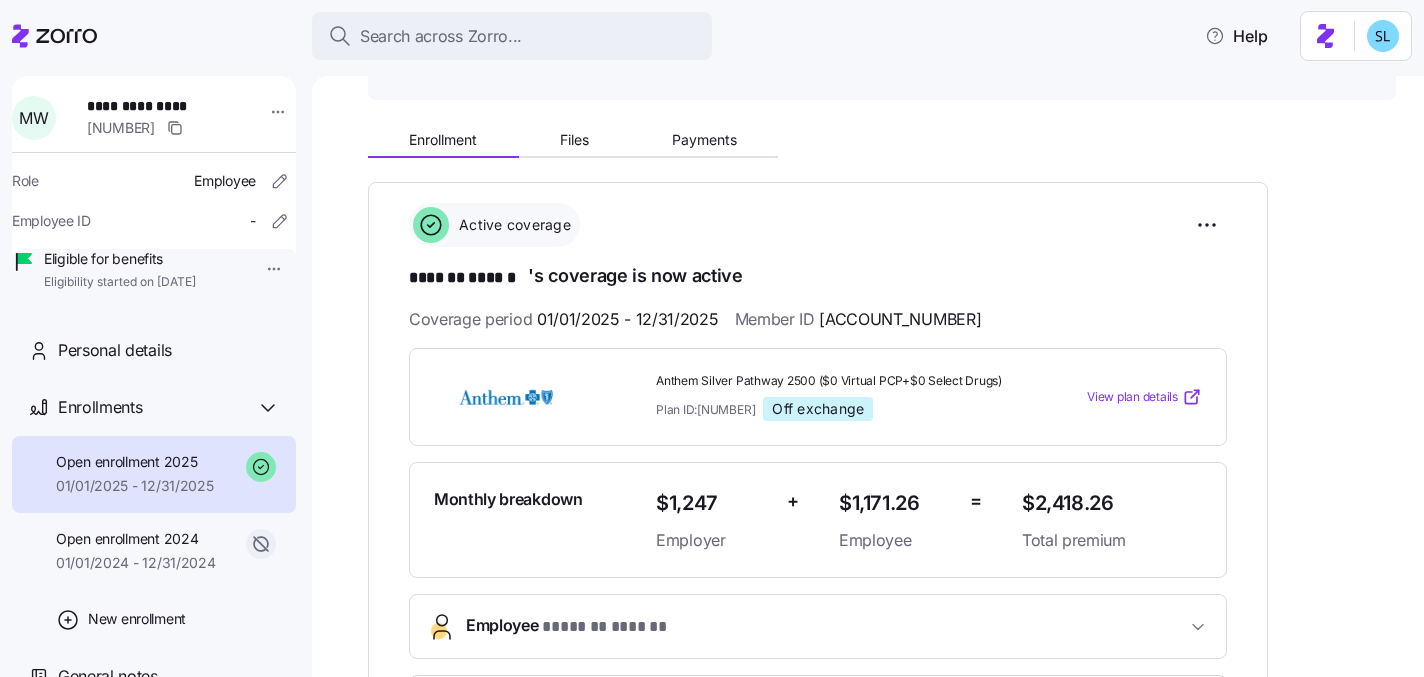 scroll, scrollTop: 95, scrollLeft: 0, axis: vertical 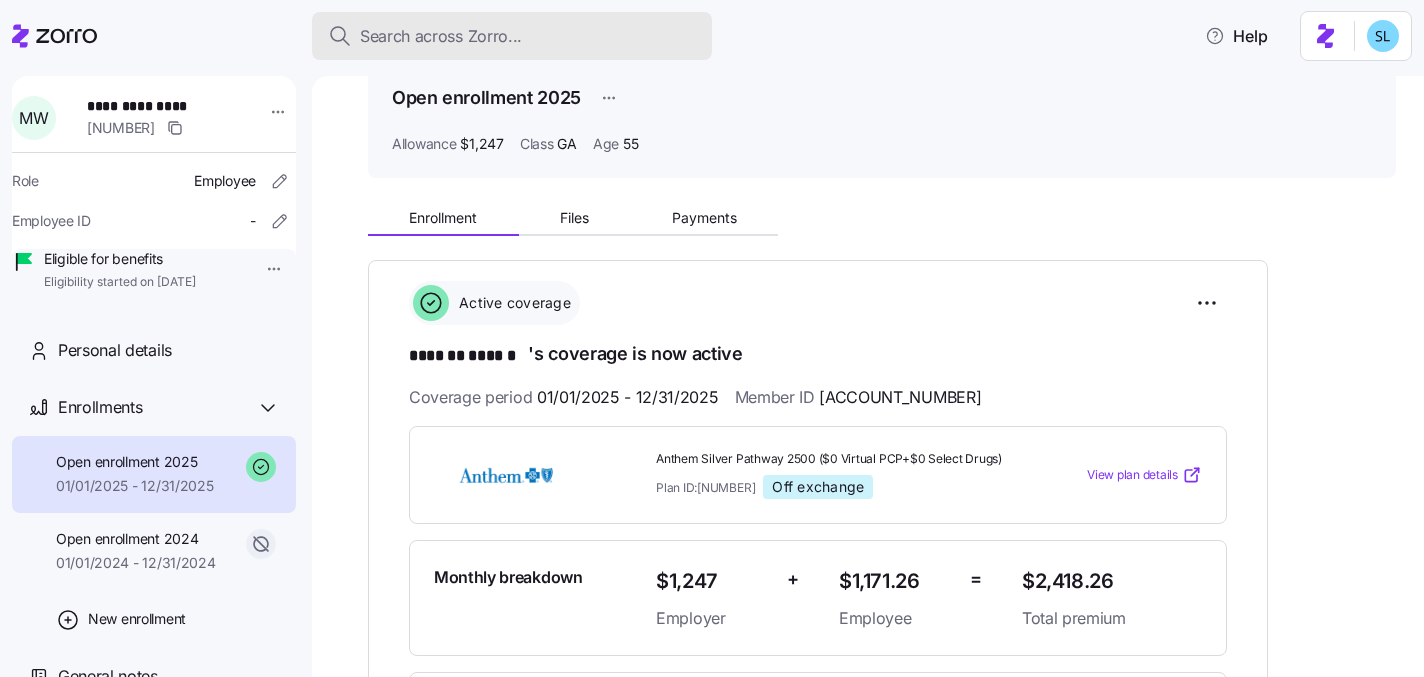 click on "Search across Zorro..." at bounding box center (441, 36) 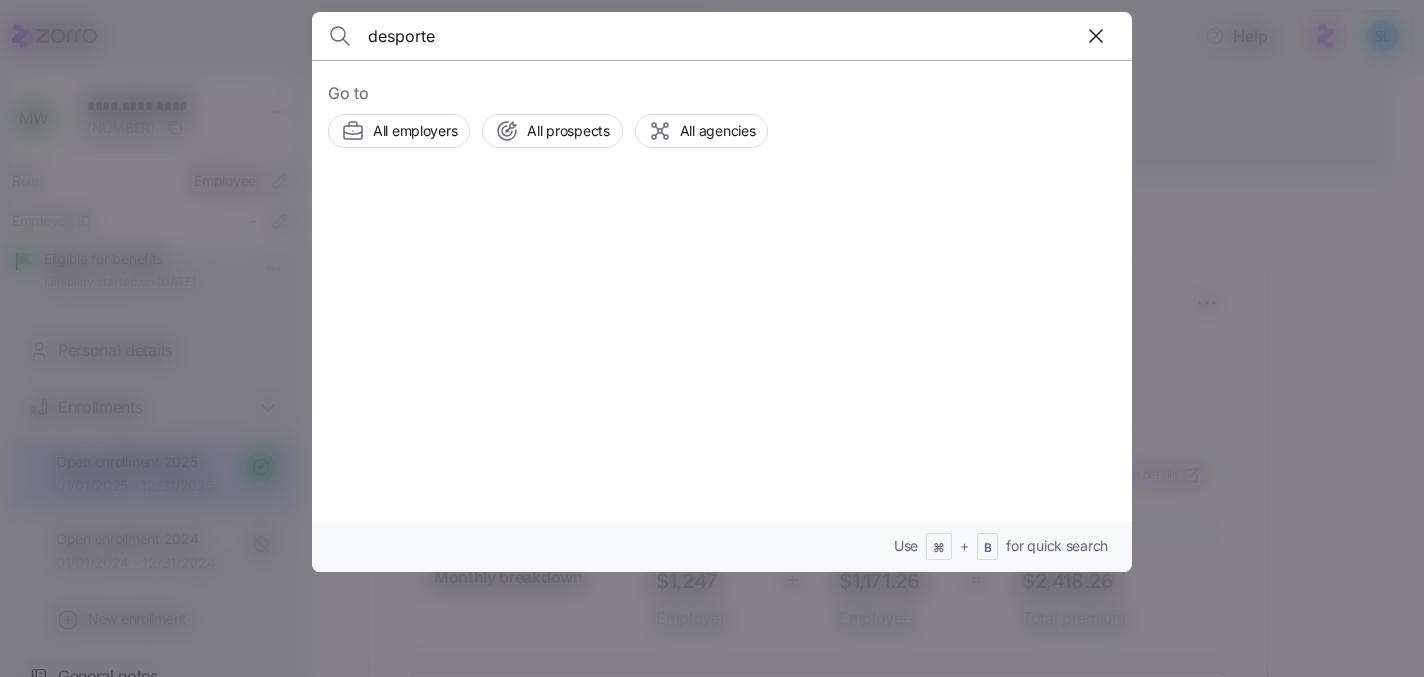 type on "desporte" 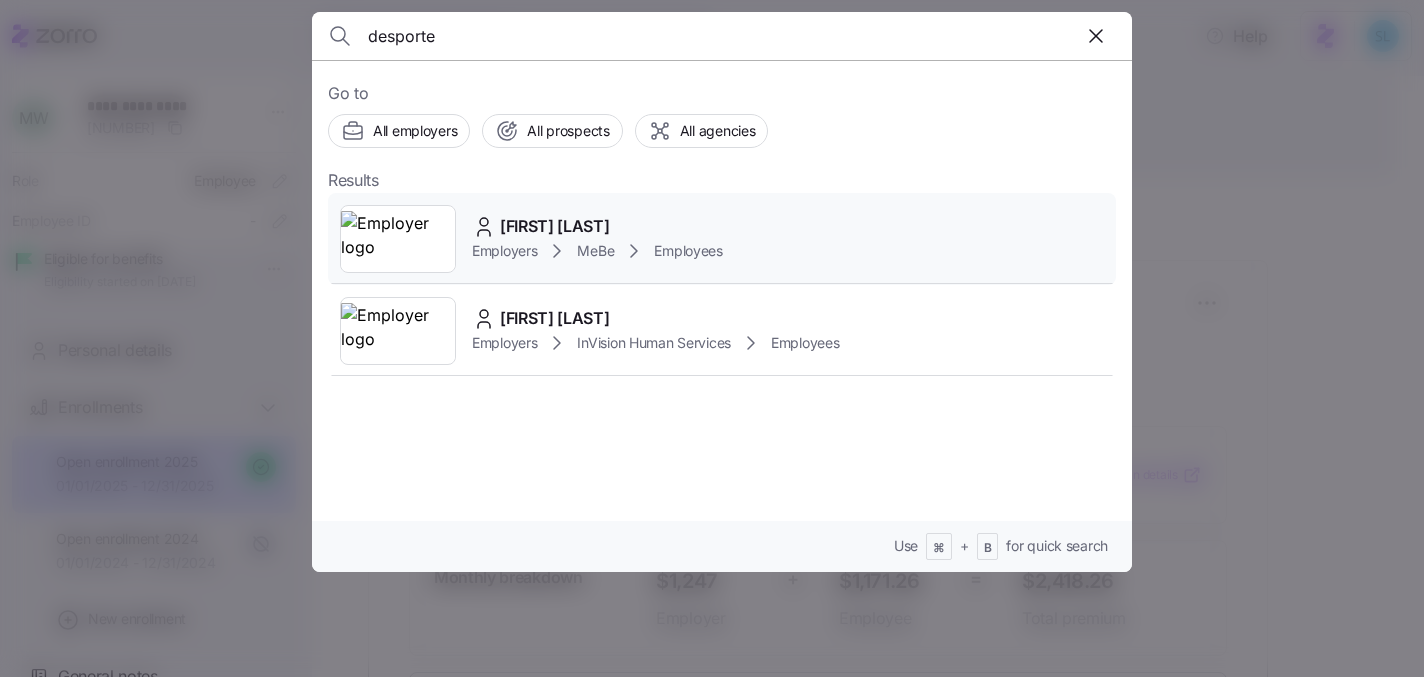 click on "[FIRST] [LAST]" at bounding box center [555, 226] 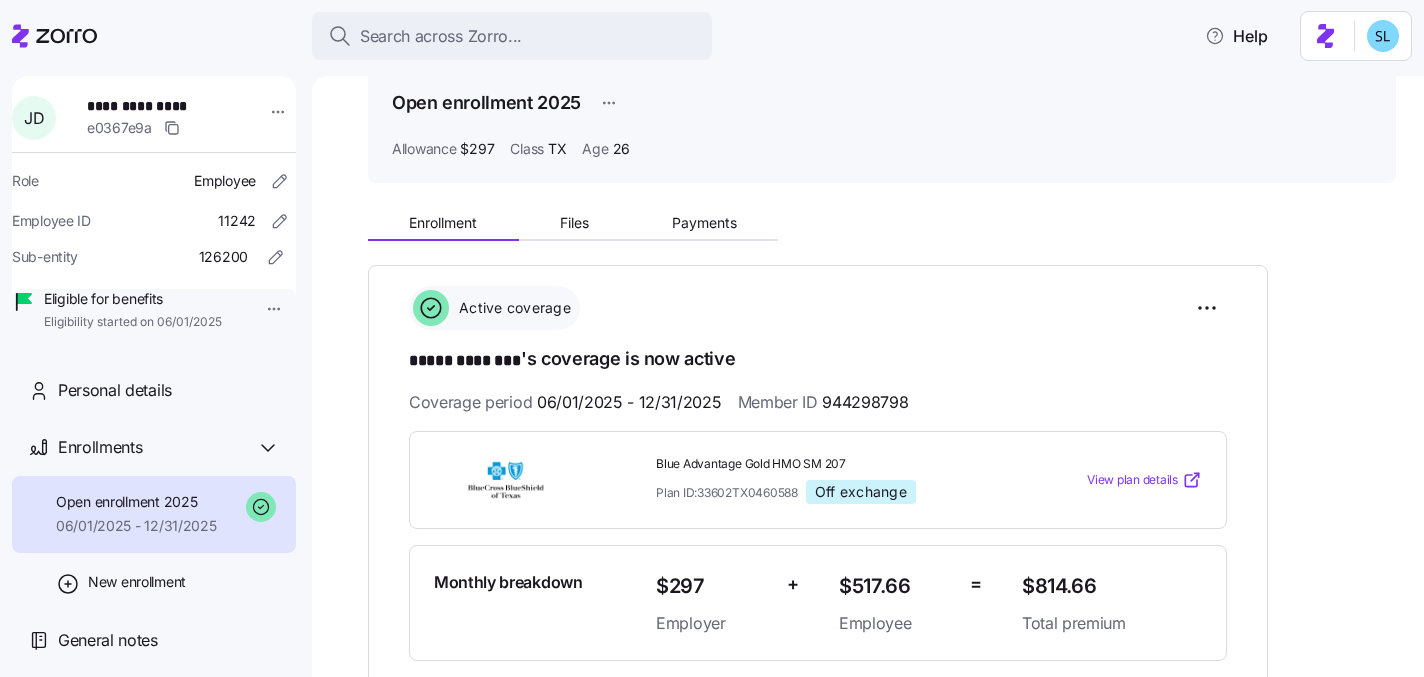 scroll, scrollTop: 0, scrollLeft: 0, axis: both 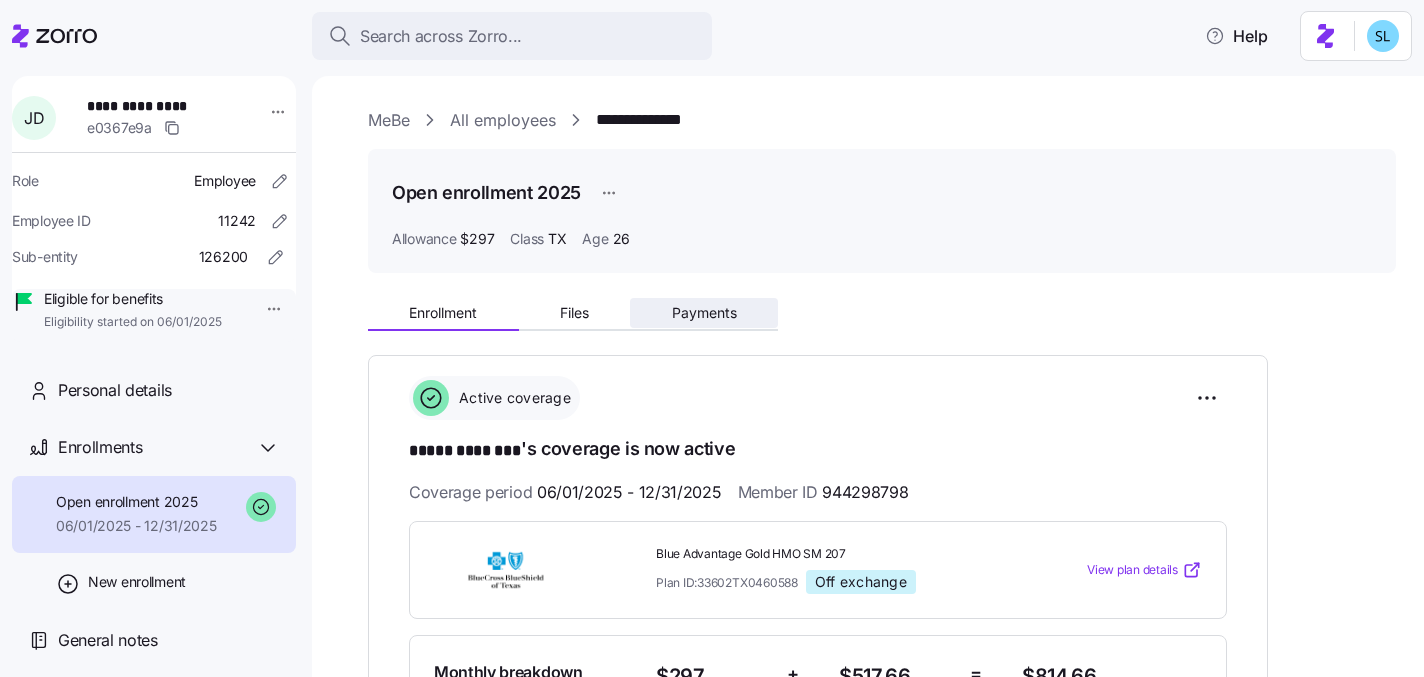click on "Payments" at bounding box center (704, 313) 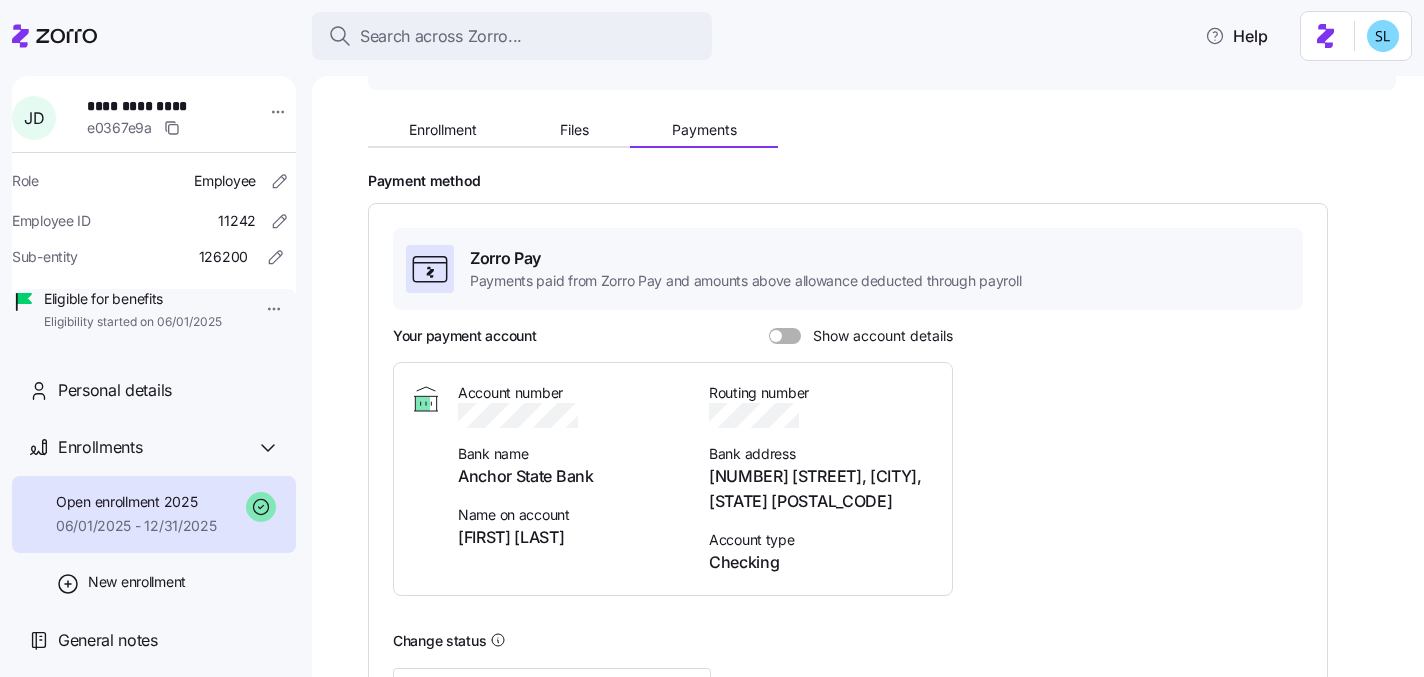 scroll, scrollTop: 81, scrollLeft: 0, axis: vertical 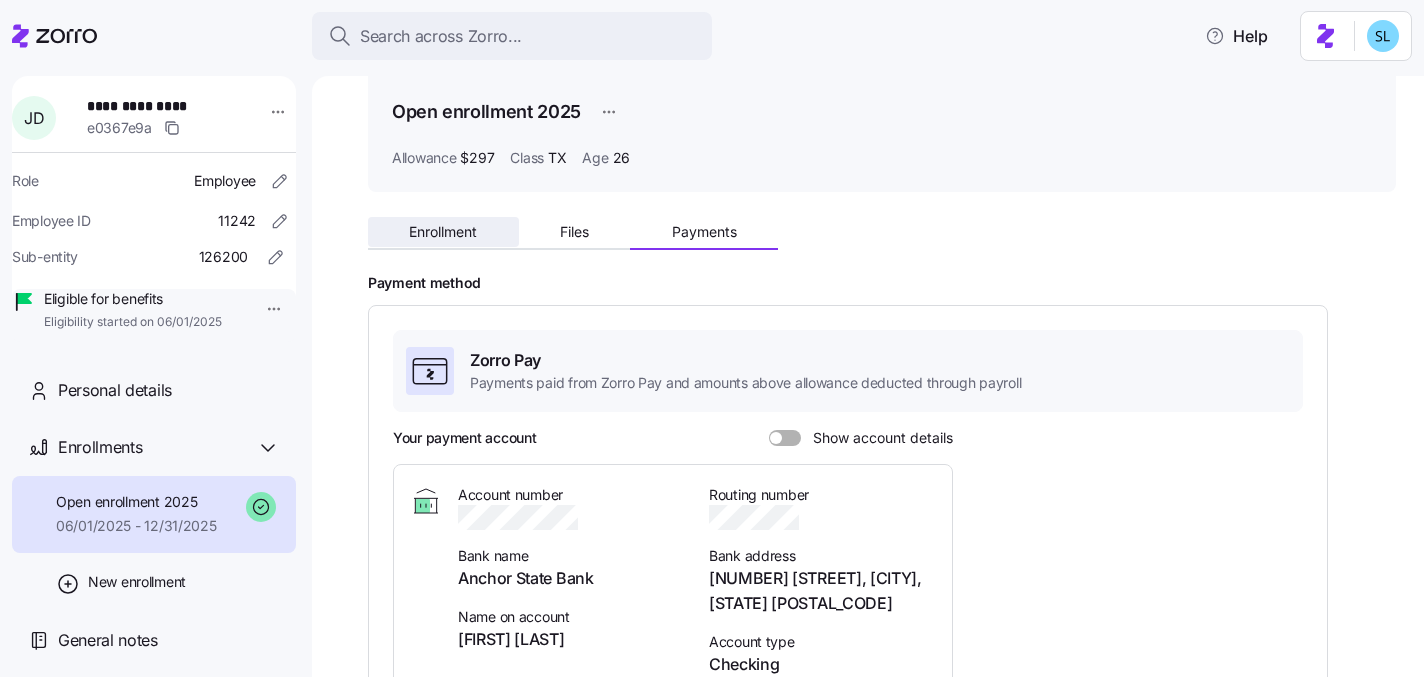 click on "Enrollment" at bounding box center [443, 232] 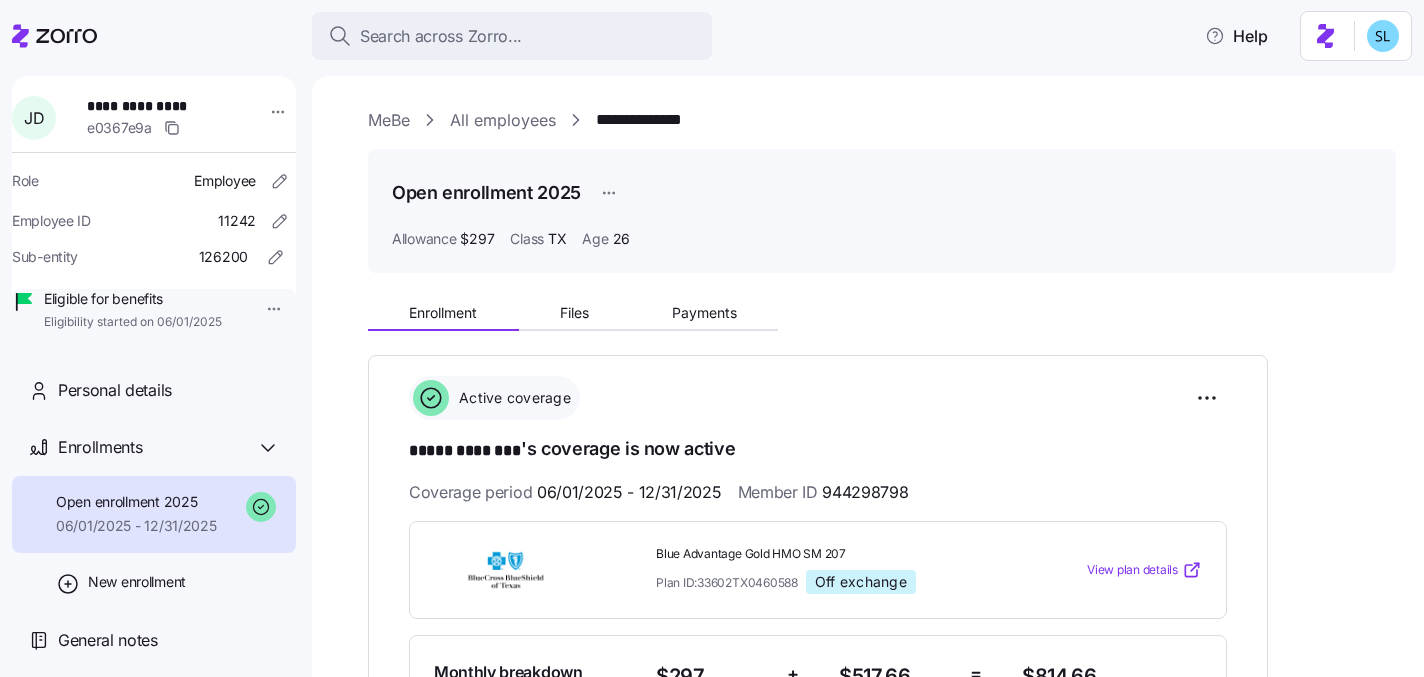 scroll, scrollTop: 81, scrollLeft: 0, axis: vertical 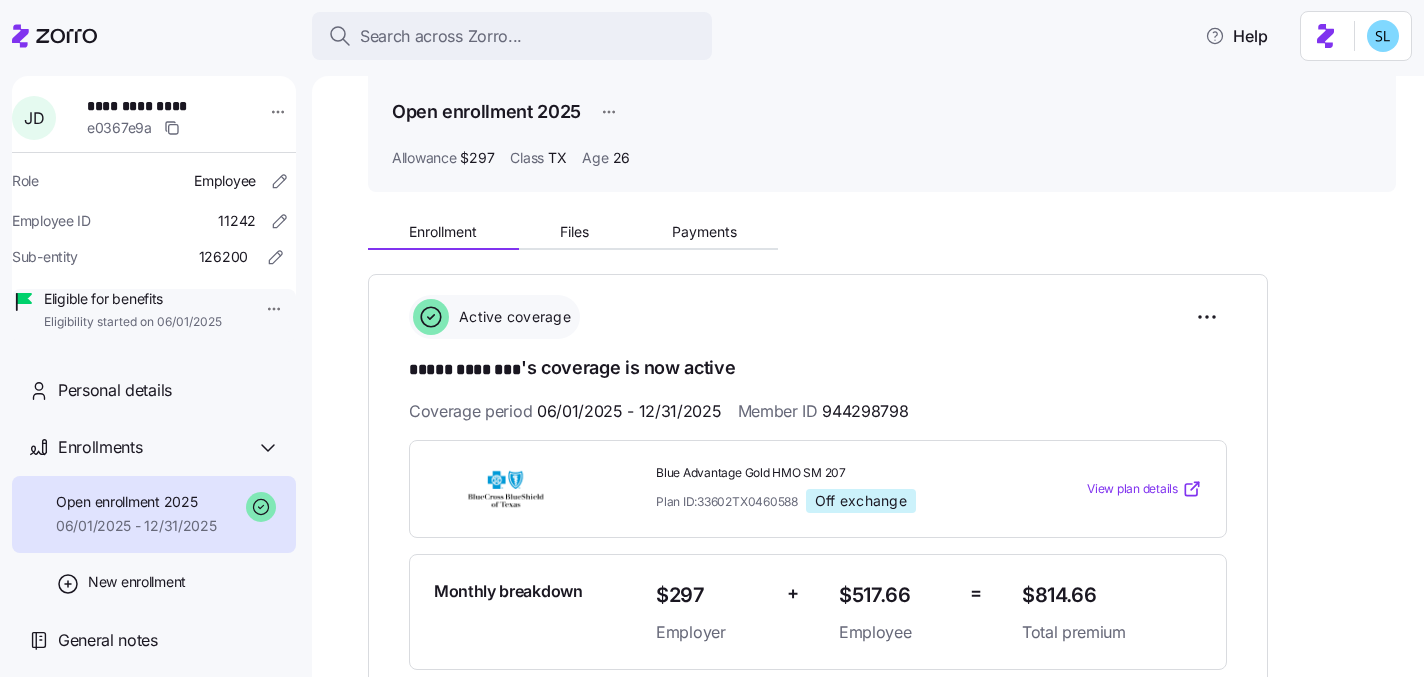click on "[LAST]" at bounding box center [465, 370] 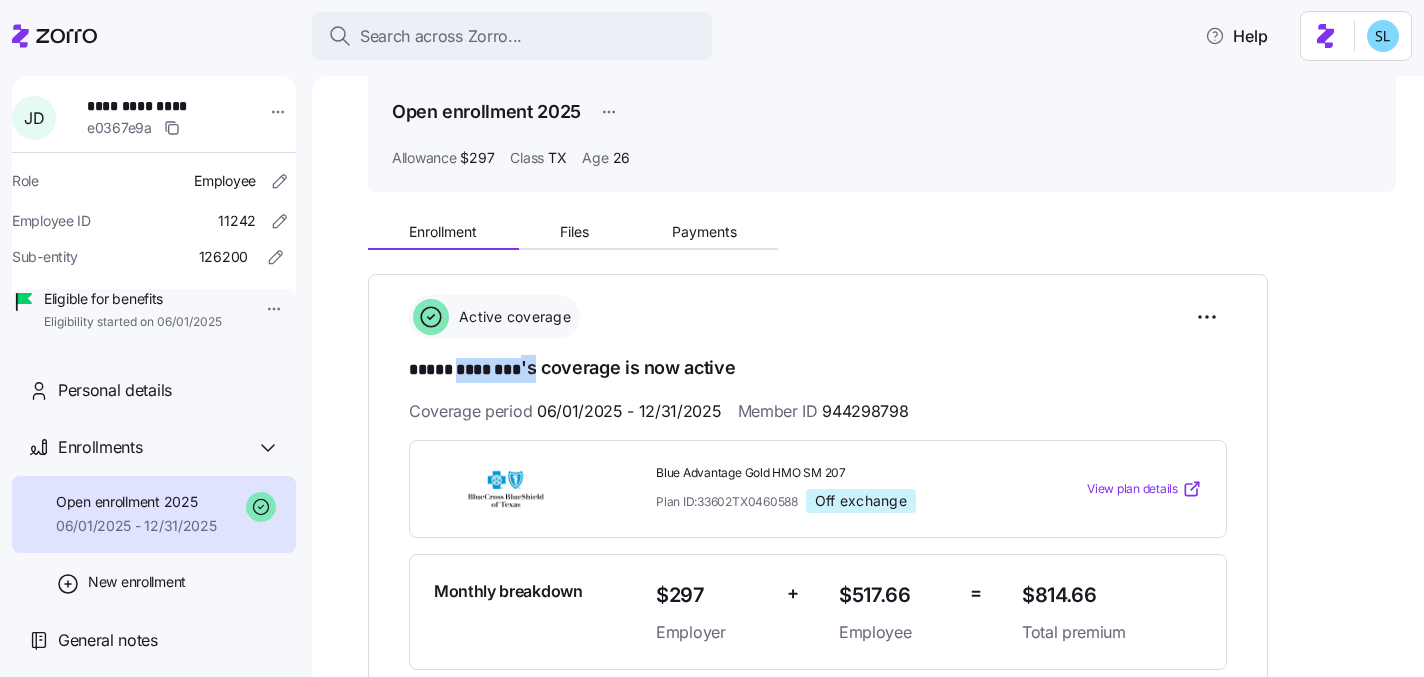 click on "[LAST]" at bounding box center [465, 370] 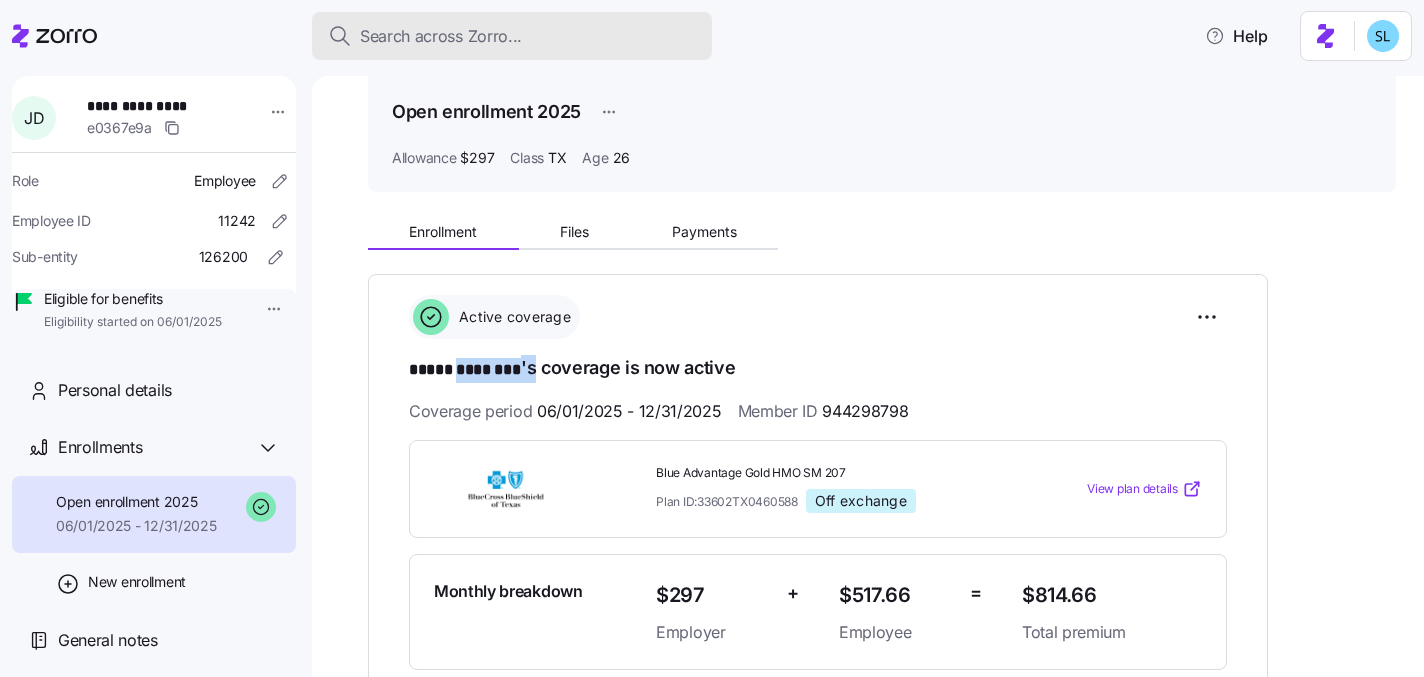 click on "Search across Zorro..." at bounding box center (512, 36) 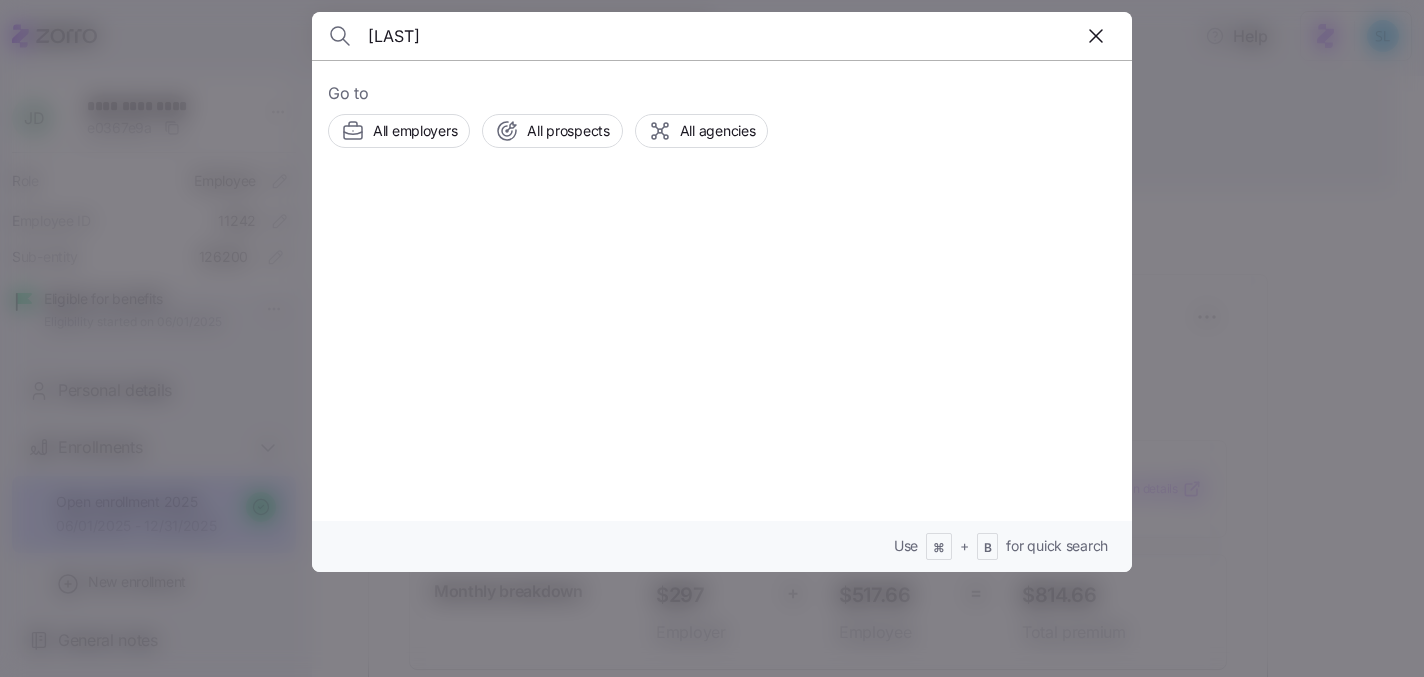 type on "[LAST]" 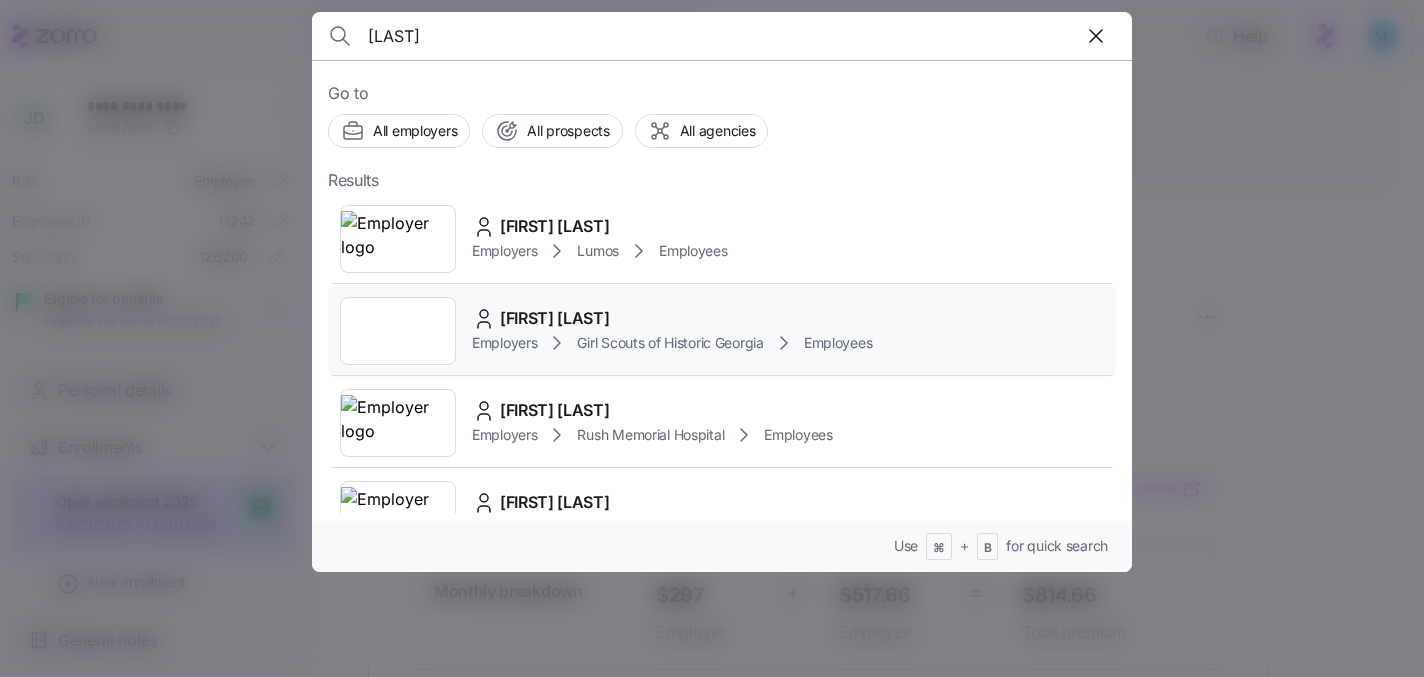 click on "[FIRST] [LAST]" at bounding box center (555, 318) 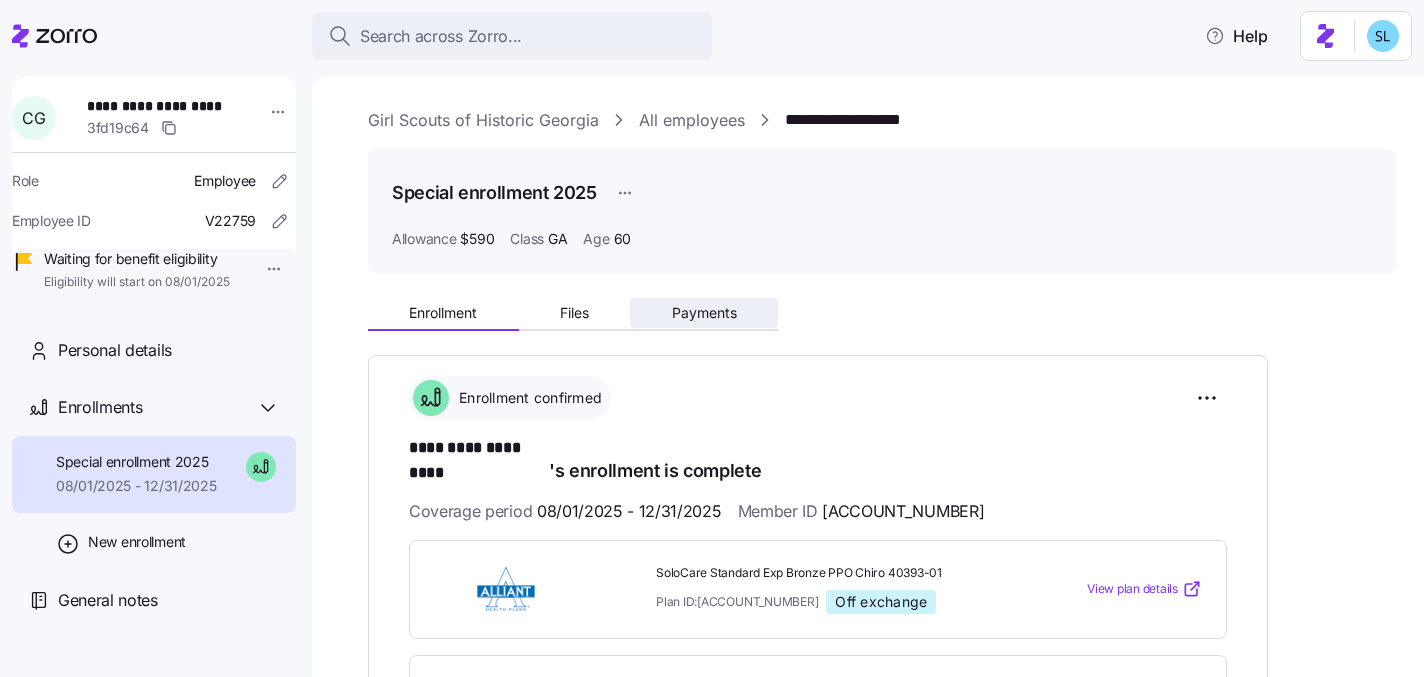 click on "Payments" at bounding box center [704, 313] 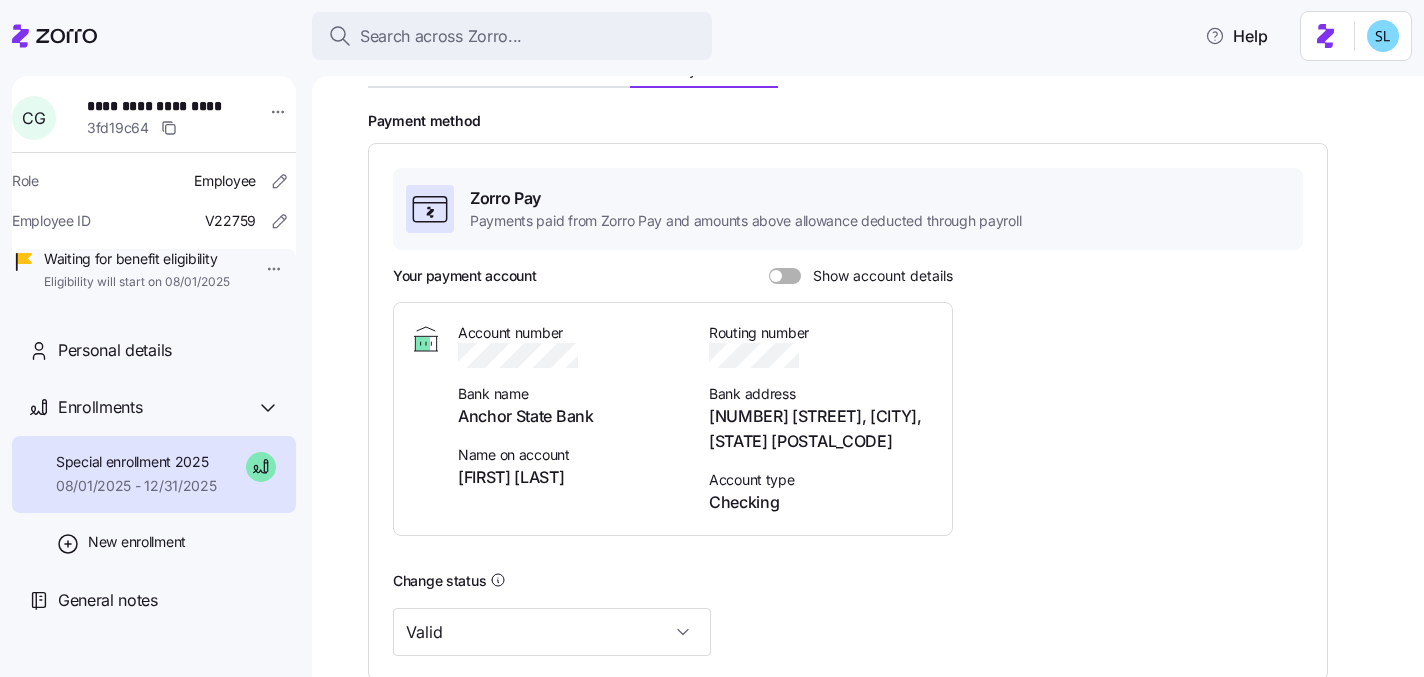 scroll, scrollTop: 231, scrollLeft: 0, axis: vertical 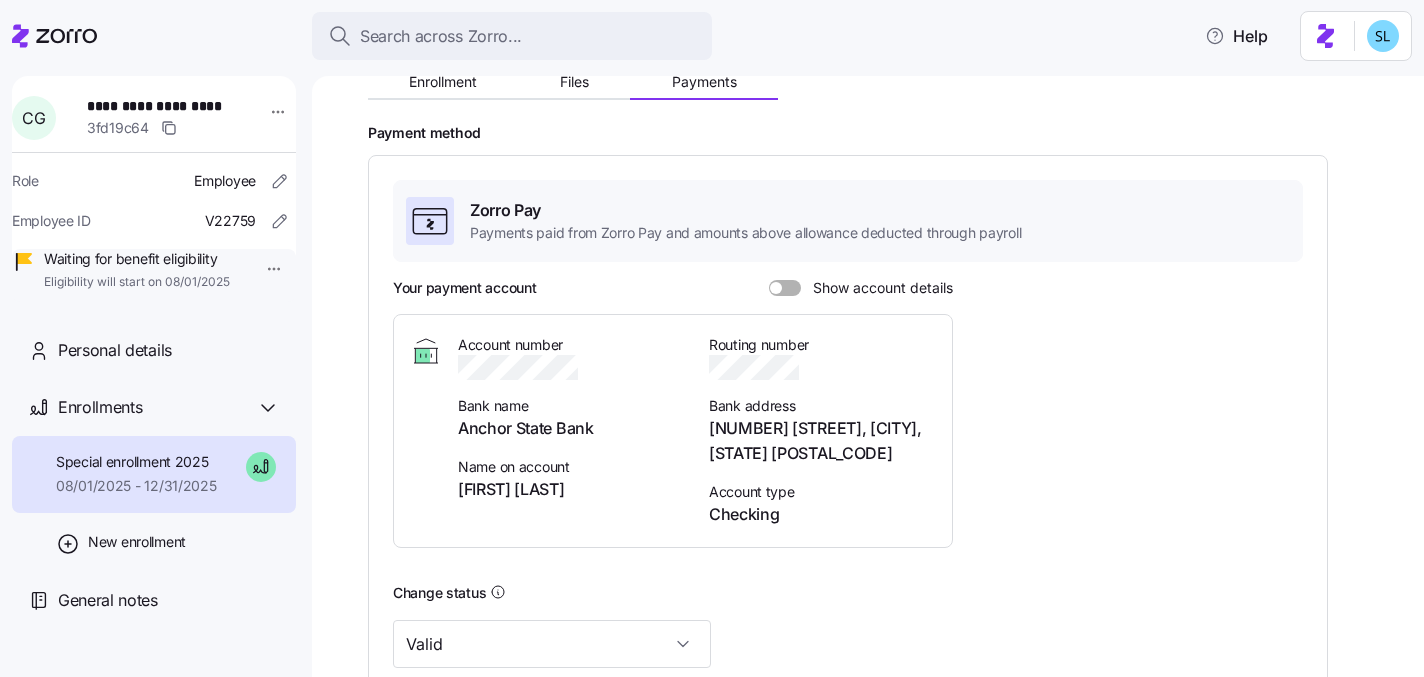 click on "Enrollment Files Payments Payment method Zorro Pay Payments paid from Zorro Pay and amounts above allowance deducted through payroll Your payment account Show account details Account number [ACCOUNT_NUMBER] Bank name [BANK_NAME] Name on account [FIRST] [LAST] Routing number Bank address [NUMBER] [STREET], [CITY], [STATE] [POSTAL_CODE] Account type Checking Change status Valid Payment status Initial premium payment Completed by agent Auto-Pay Not set up - waiting for agent" at bounding box center [882, 462] 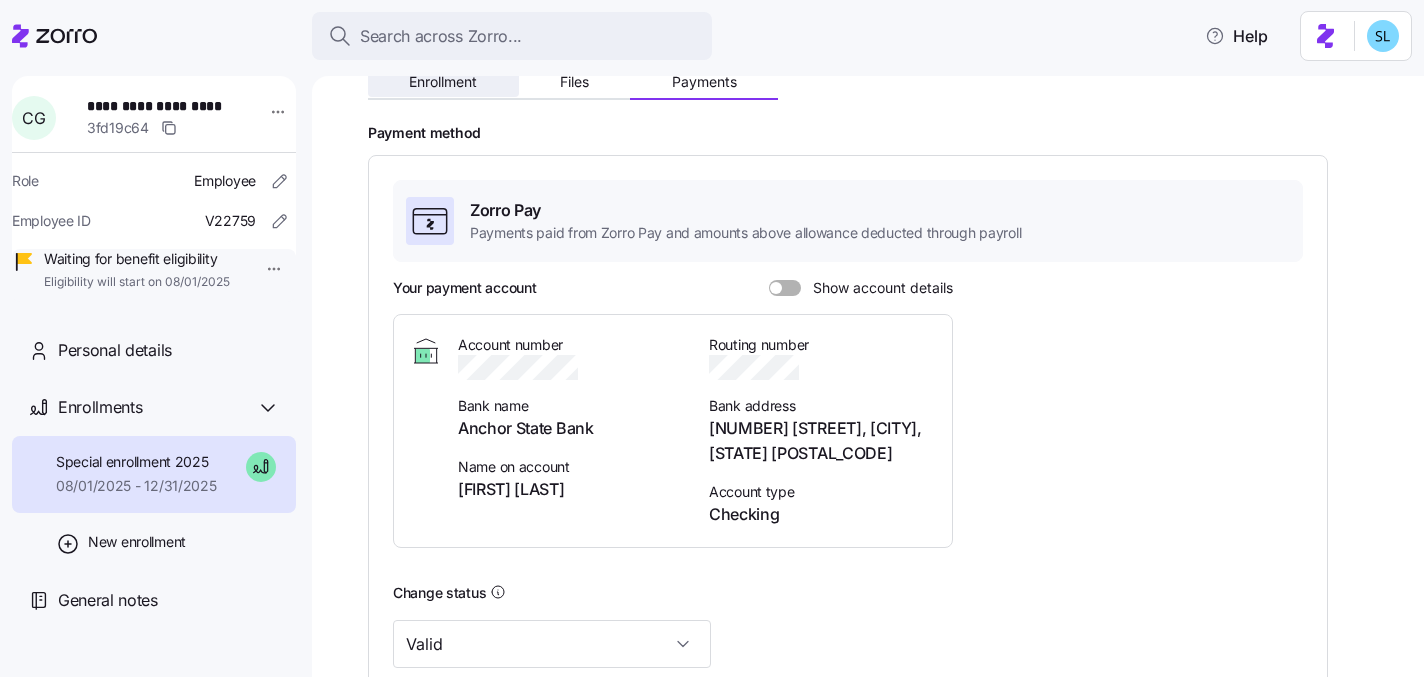 click on "Enrollment" at bounding box center (443, 82) 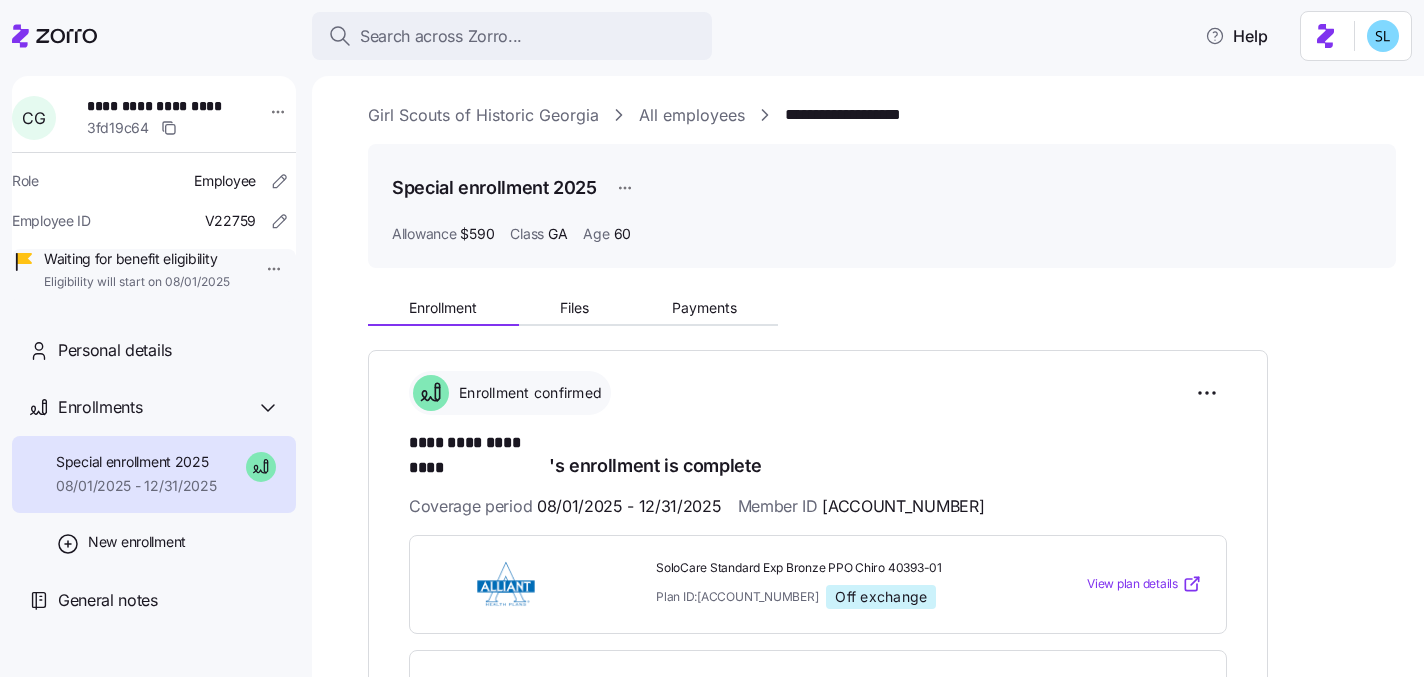 scroll, scrollTop: 4, scrollLeft: 0, axis: vertical 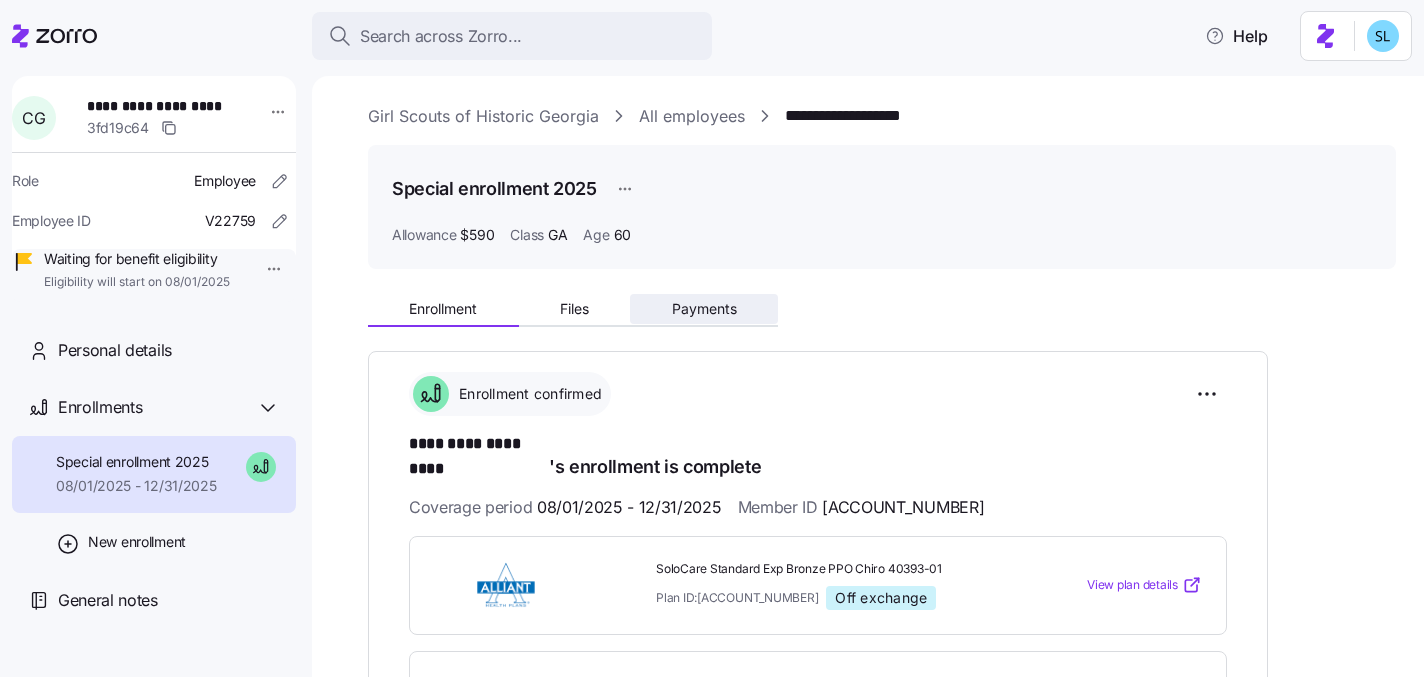 click on "Payments" at bounding box center [704, 309] 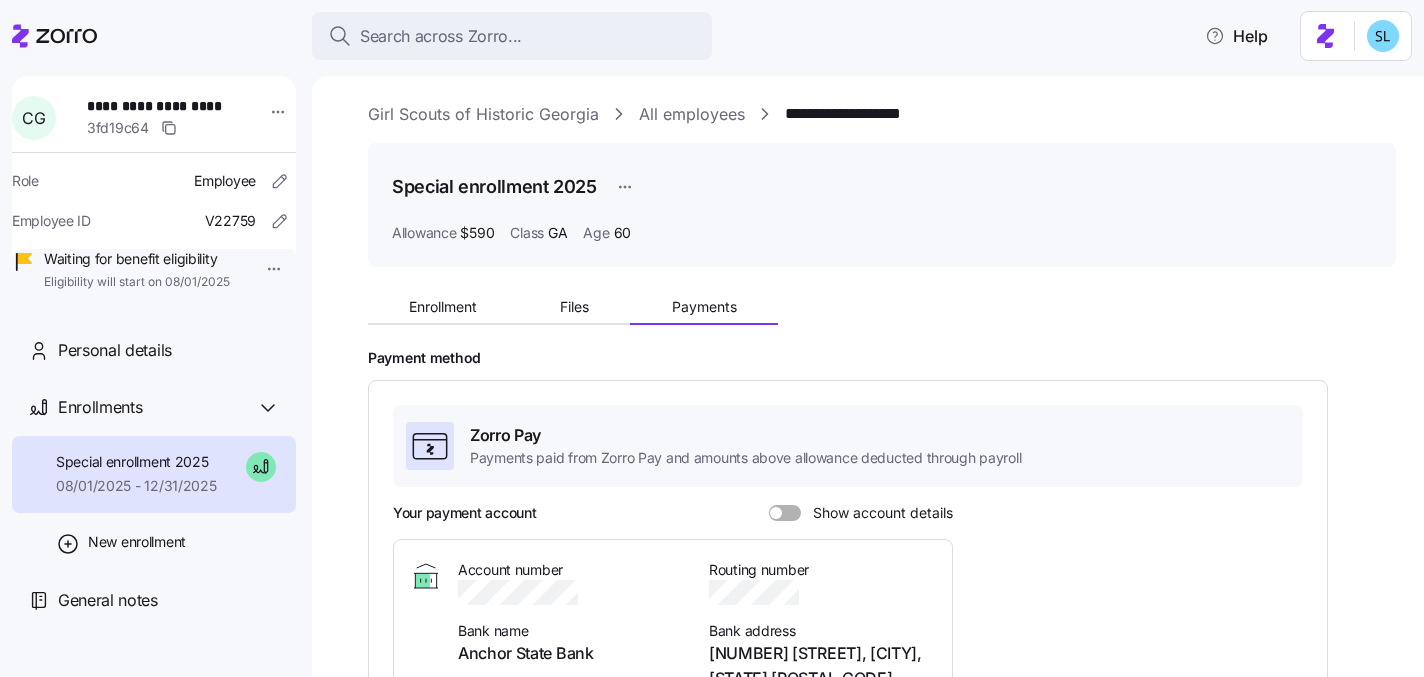 scroll, scrollTop: 0, scrollLeft: 0, axis: both 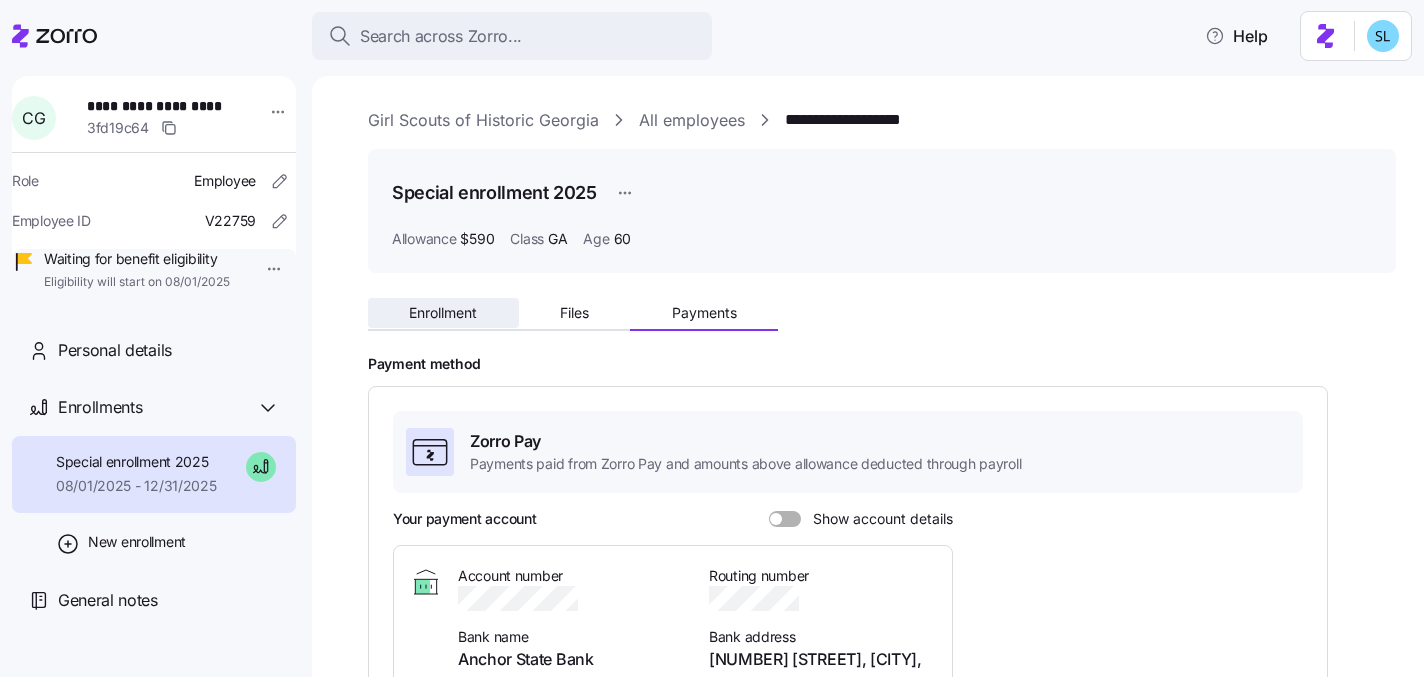 click on "Enrollment" at bounding box center [443, 313] 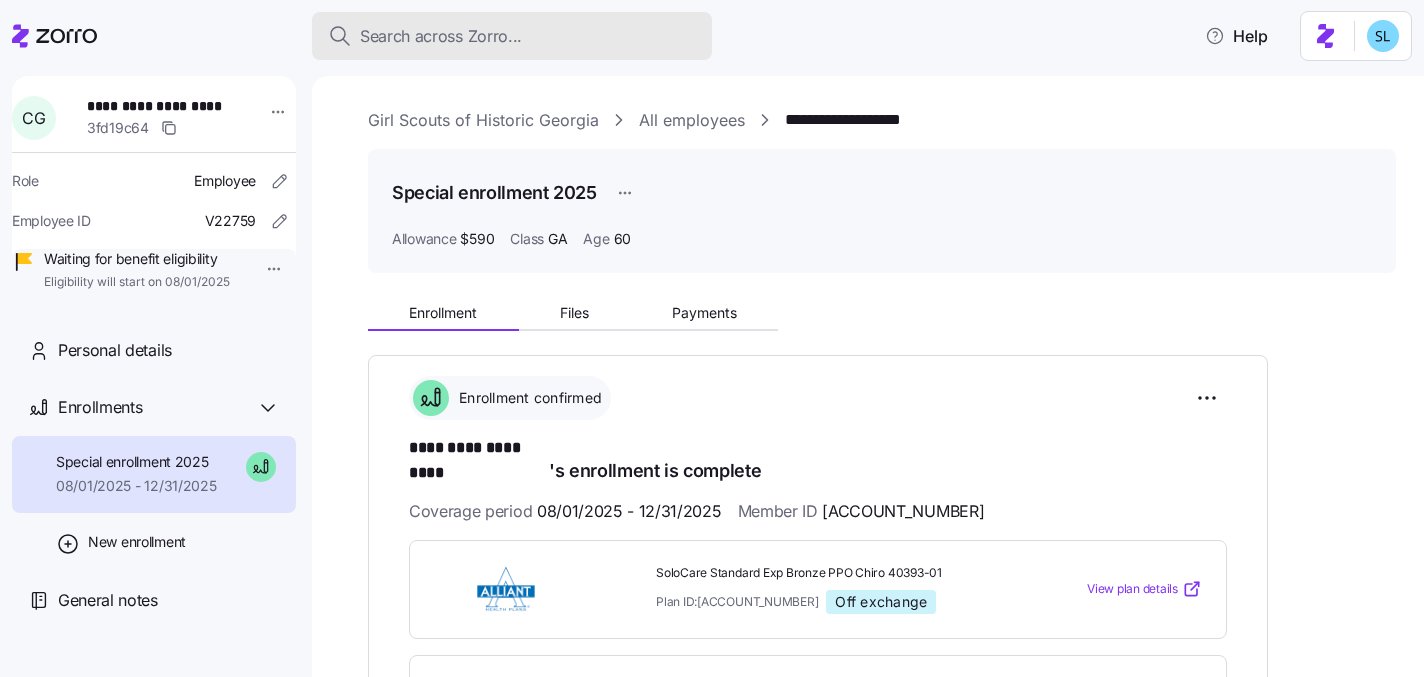 click on "Search across Zorro..." at bounding box center [441, 36] 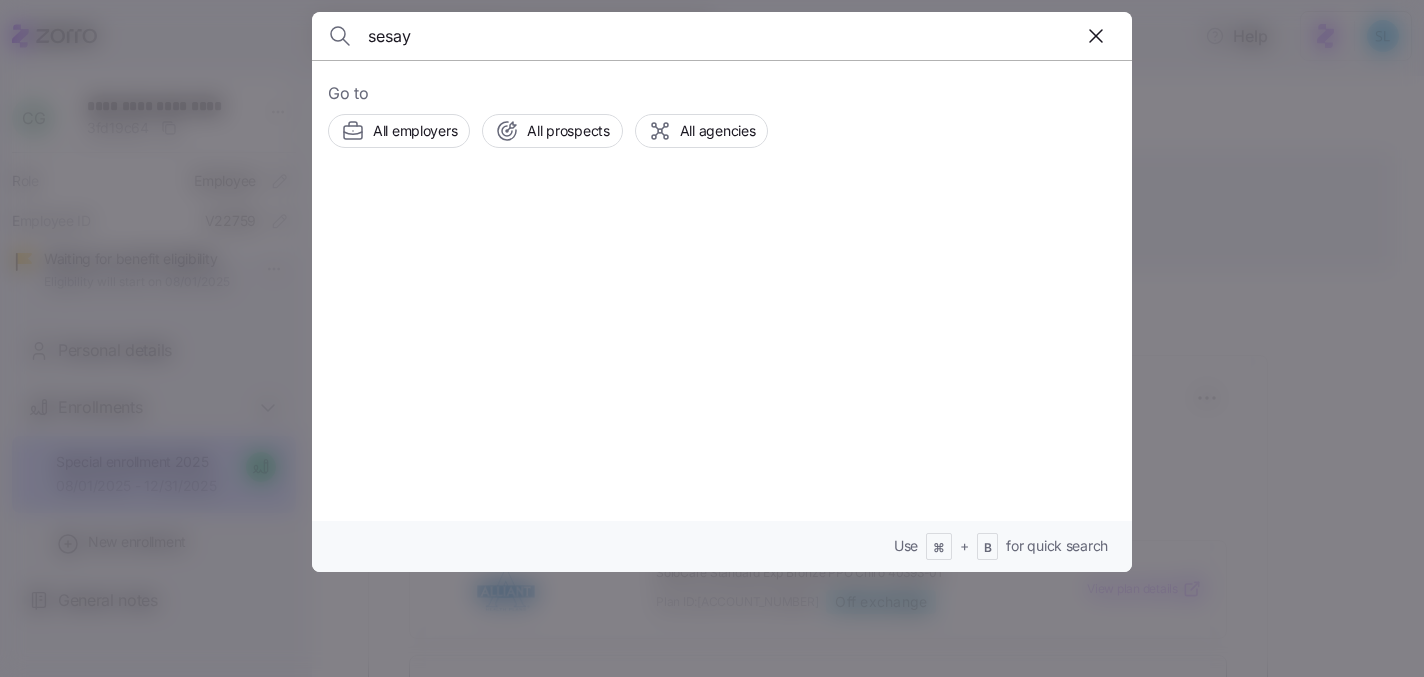 type on "sesay" 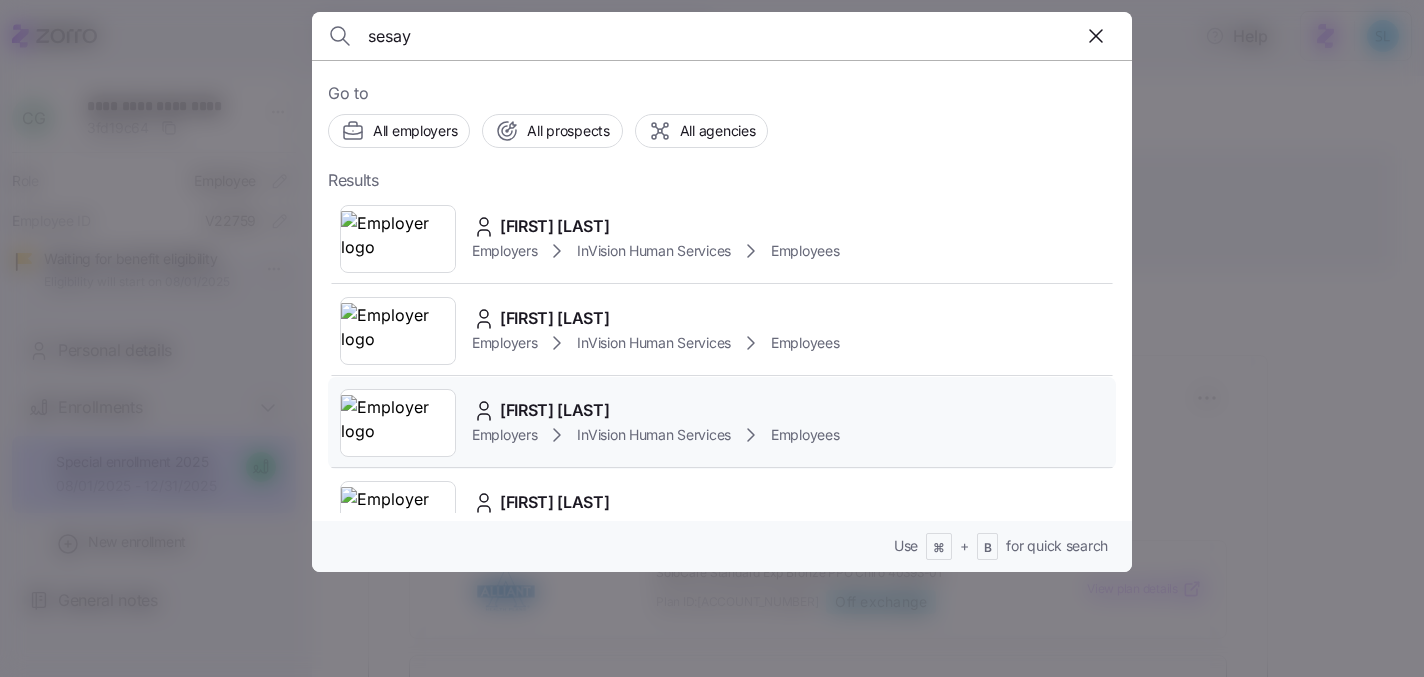 scroll, scrollTop: 48, scrollLeft: 0, axis: vertical 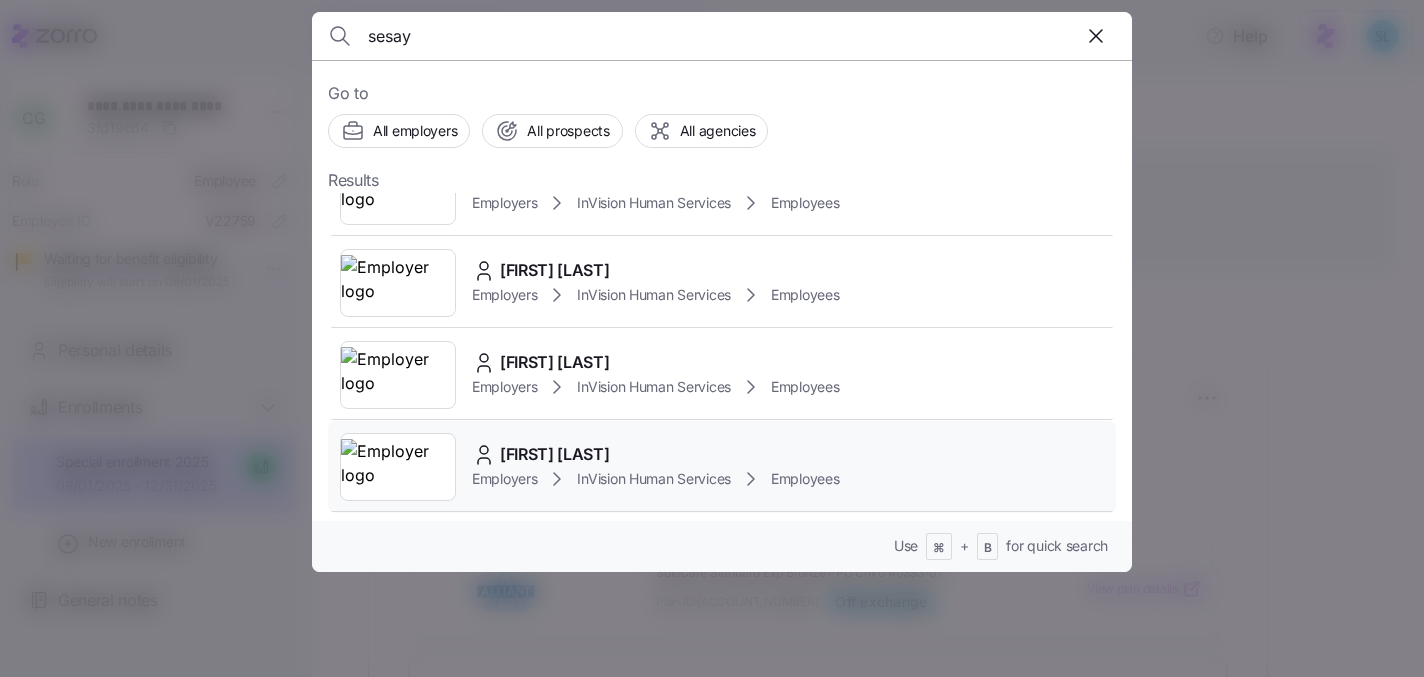 click on "[FIRST] [LAST]" at bounding box center (555, 454) 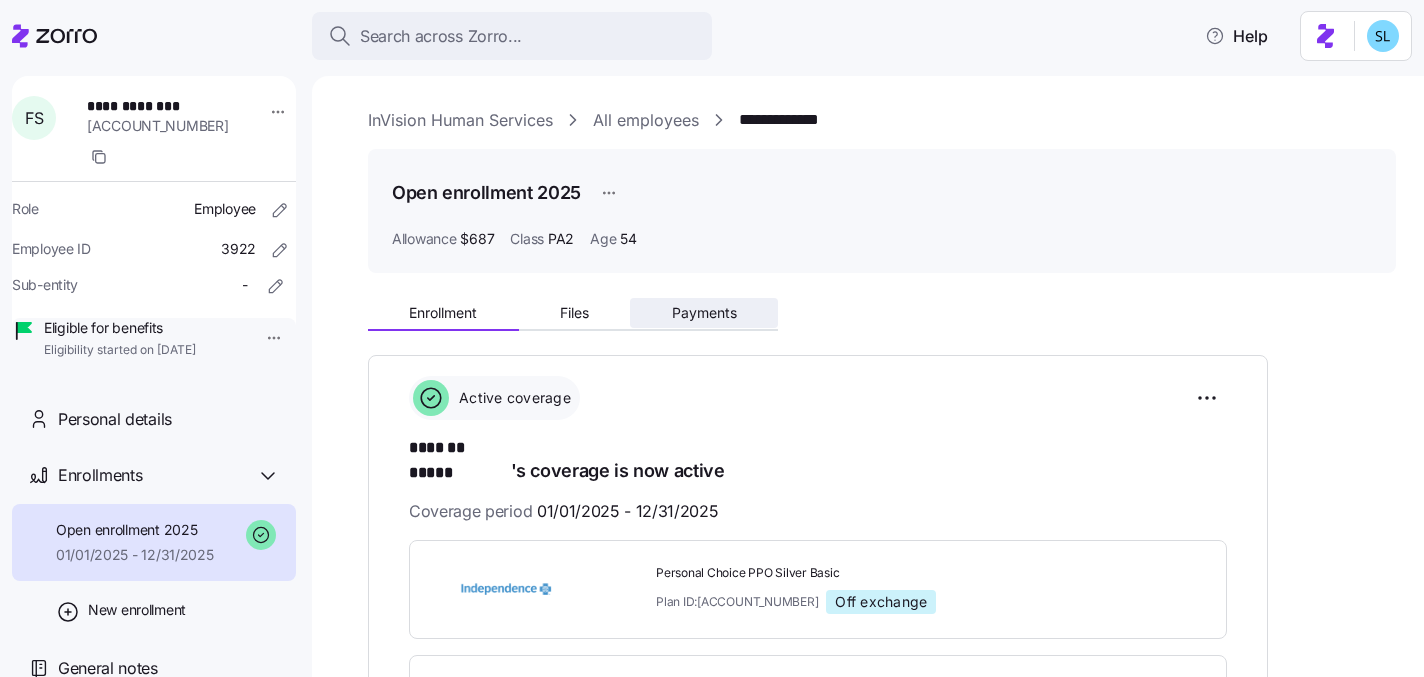 click on "Payments" at bounding box center (704, 313) 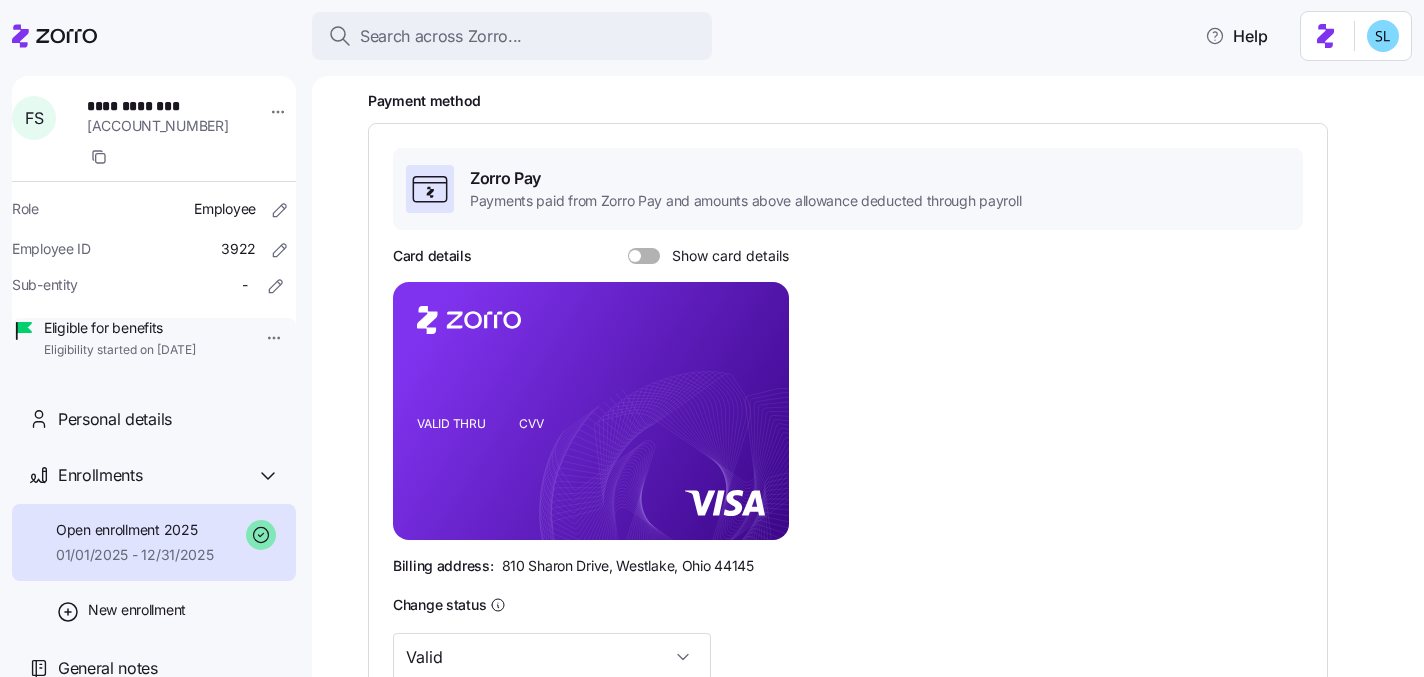 scroll, scrollTop: 0, scrollLeft: 0, axis: both 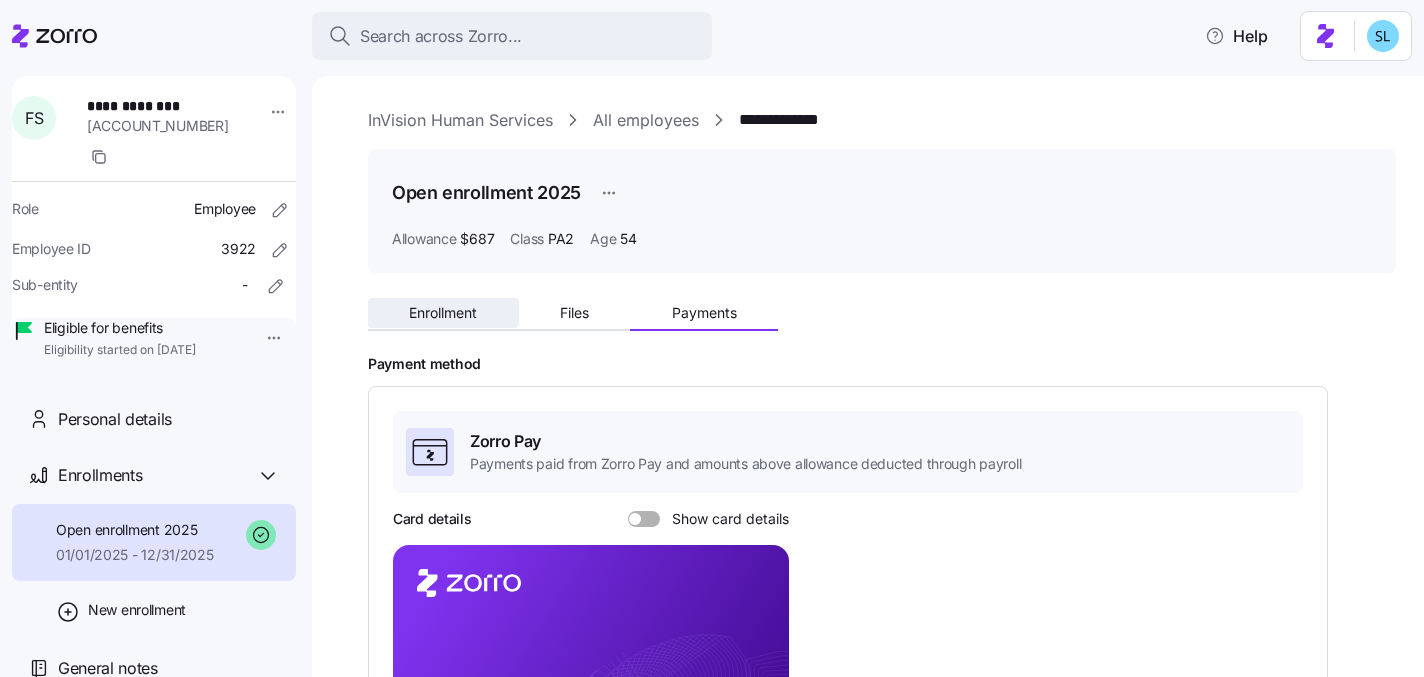 click on "Enrollment" at bounding box center [443, 313] 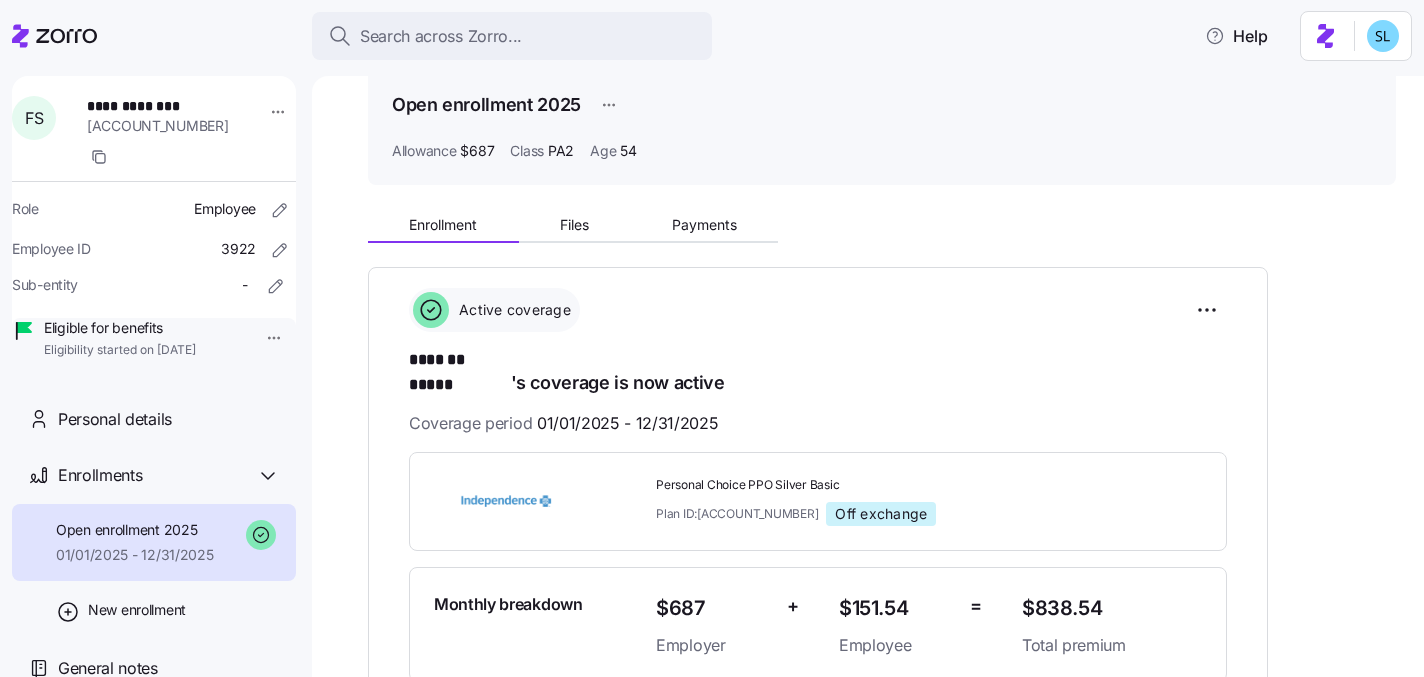 scroll, scrollTop: 107, scrollLeft: 0, axis: vertical 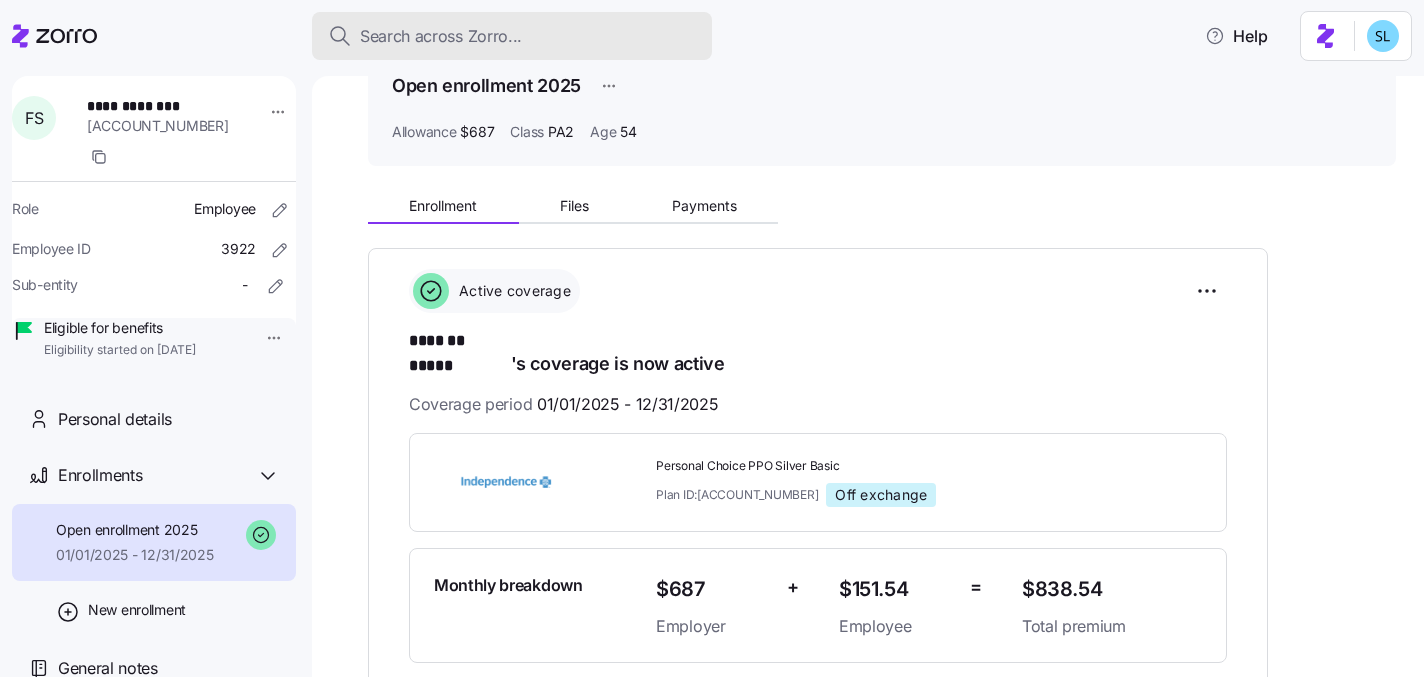 click on "Search across Zorro..." at bounding box center (512, 36) 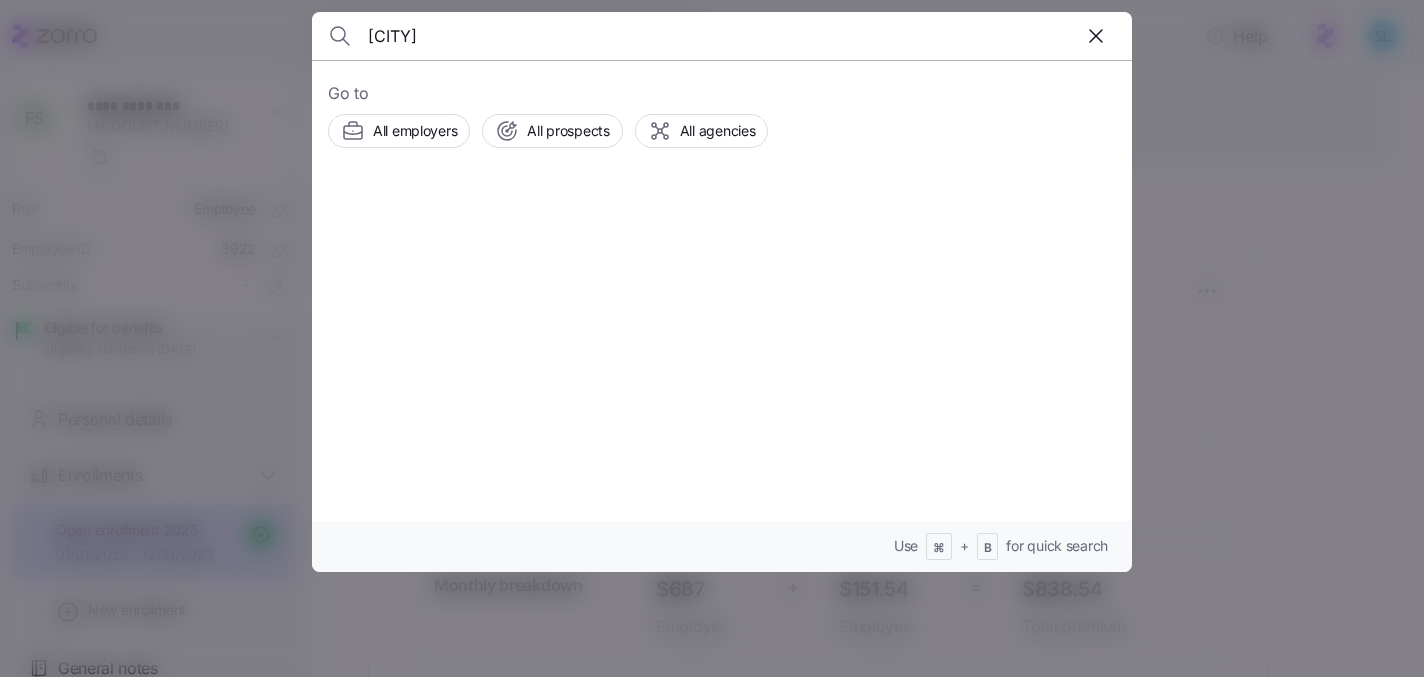 type on "[CITY]" 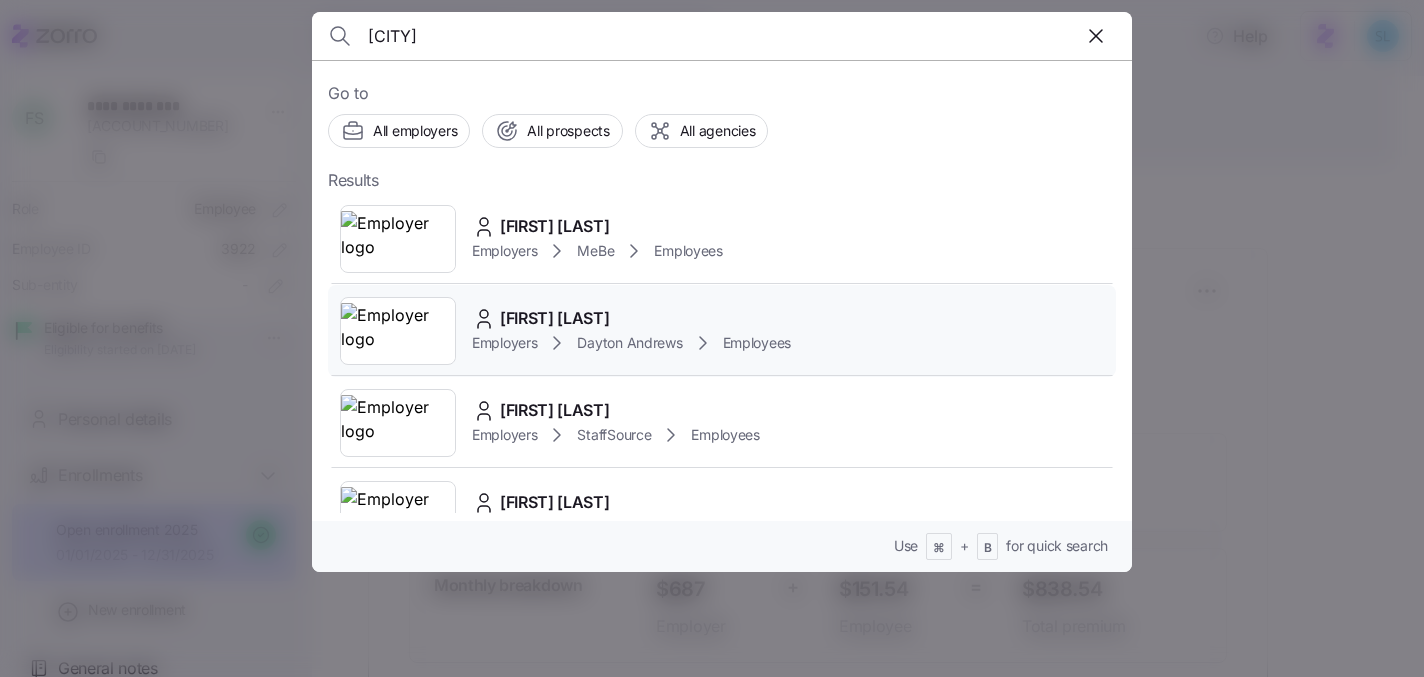 click on "Employers Dayton Andrews Employees" at bounding box center (631, 343) 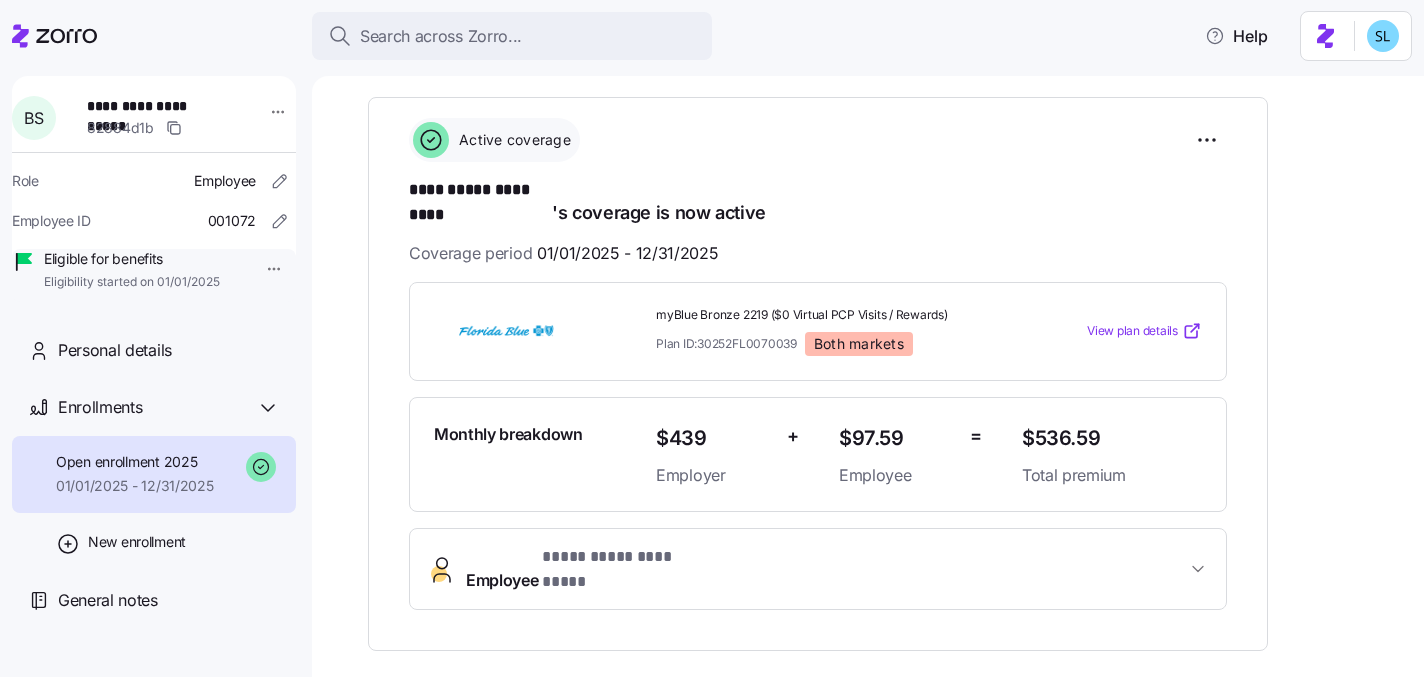 scroll, scrollTop: 251, scrollLeft: 0, axis: vertical 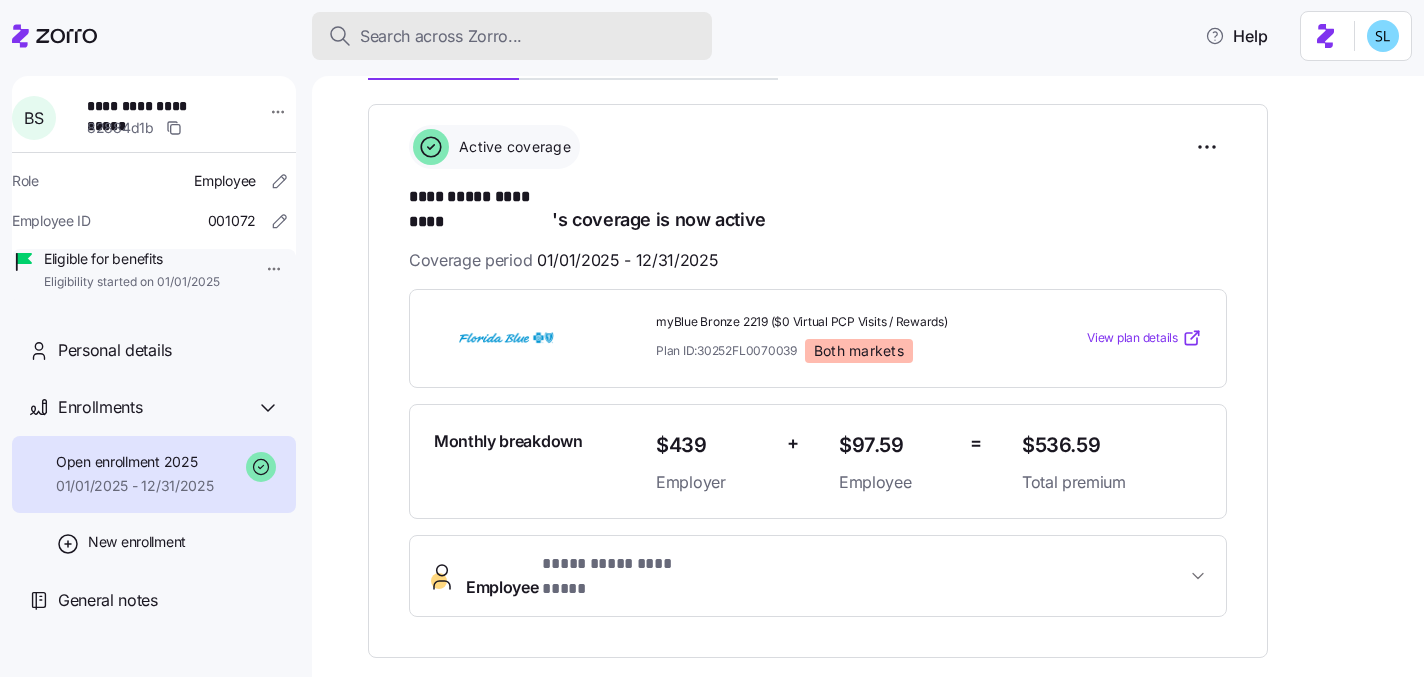 click on "Search across Zorro..." at bounding box center [512, 36] 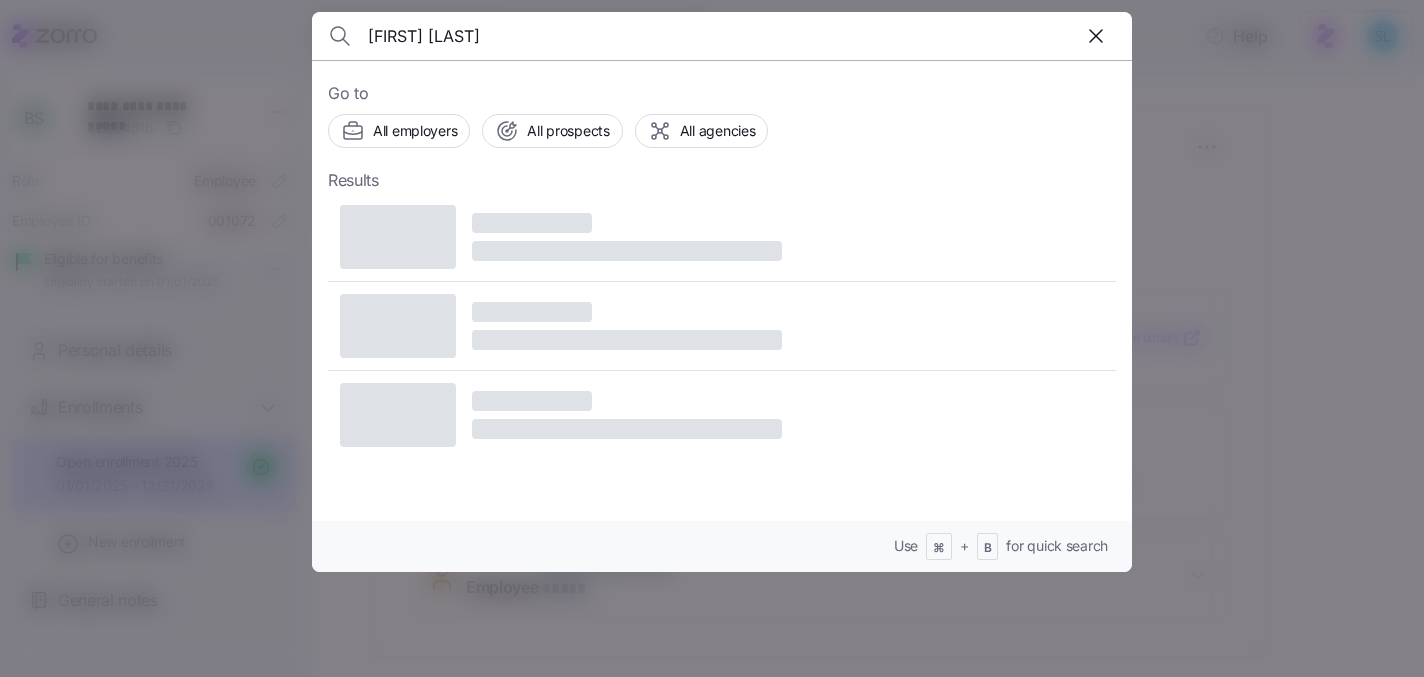 type on "[FIRST] [LAST]" 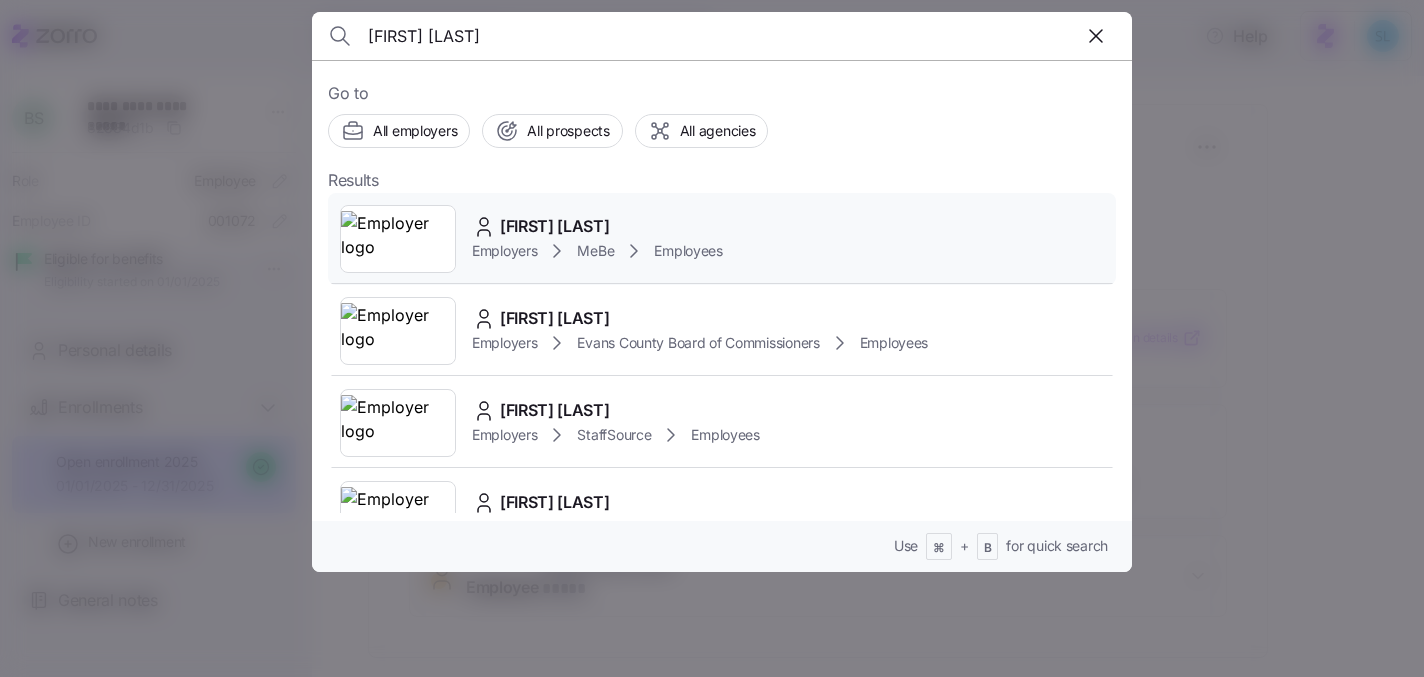 click on "[FIRST] [LAST]" at bounding box center (555, 226) 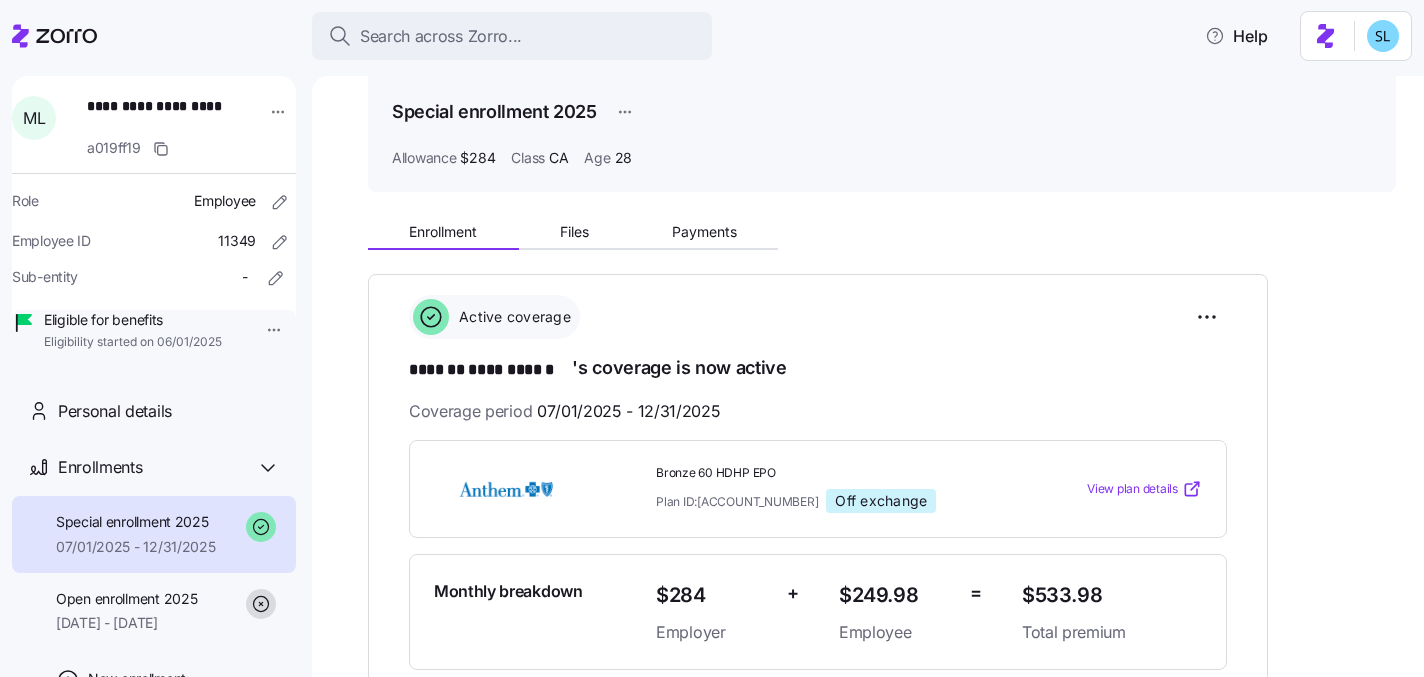 scroll, scrollTop: 82, scrollLeft: 0, axis: vertical 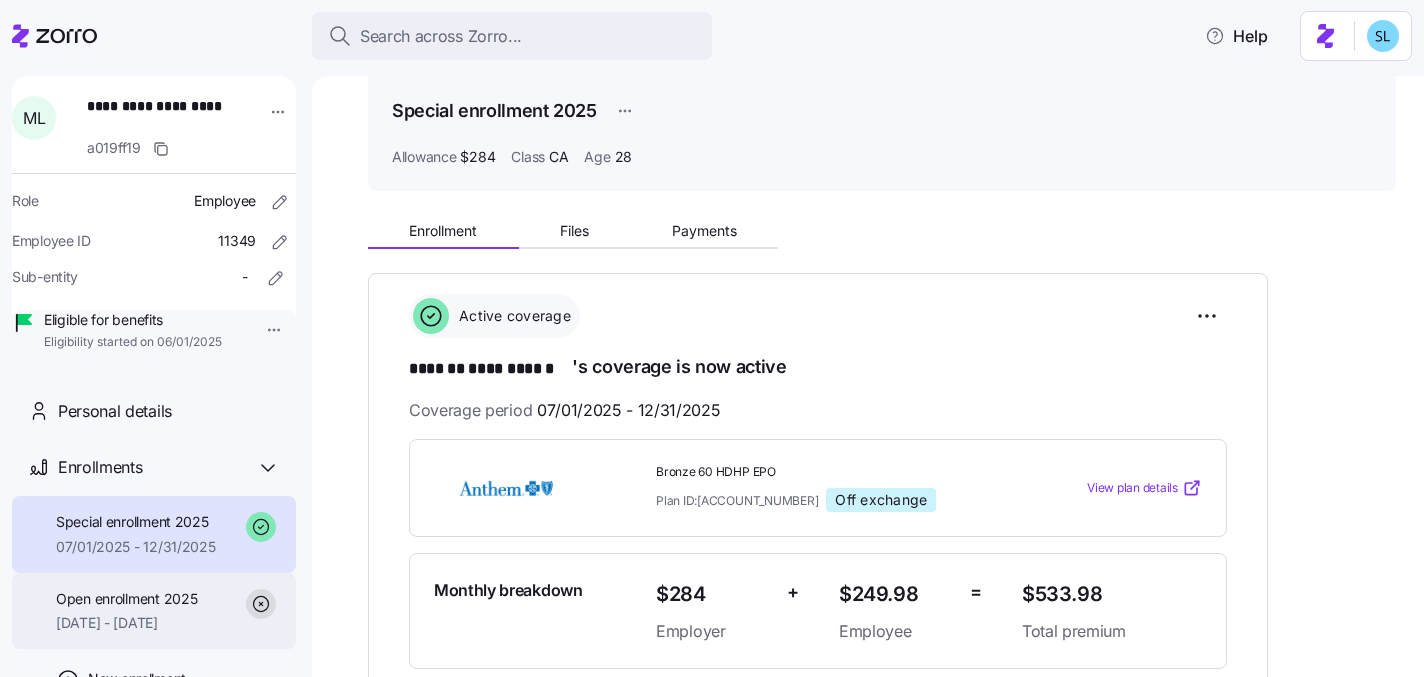 click on "[DATE] - [DATE]" at bounding box center (126, 623) 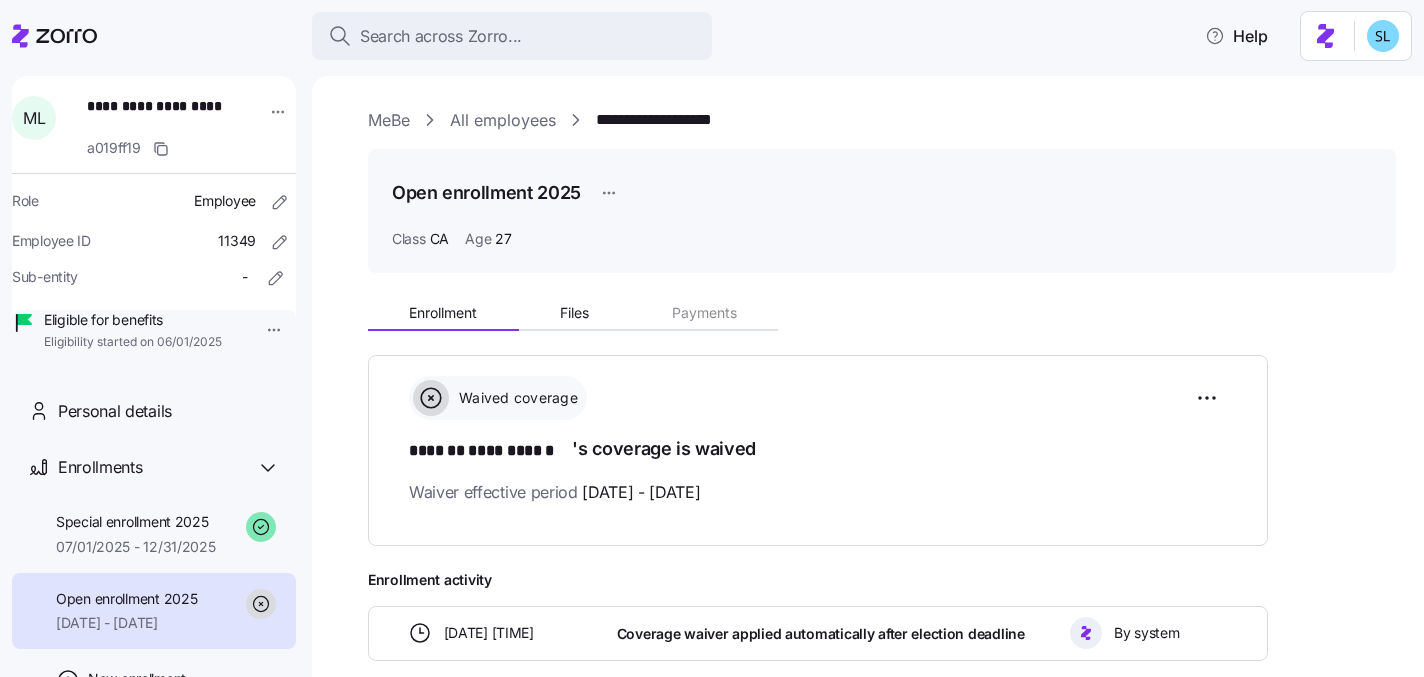 scroll, scrollTop: 102, scrollLeft: 0, axis: vertical 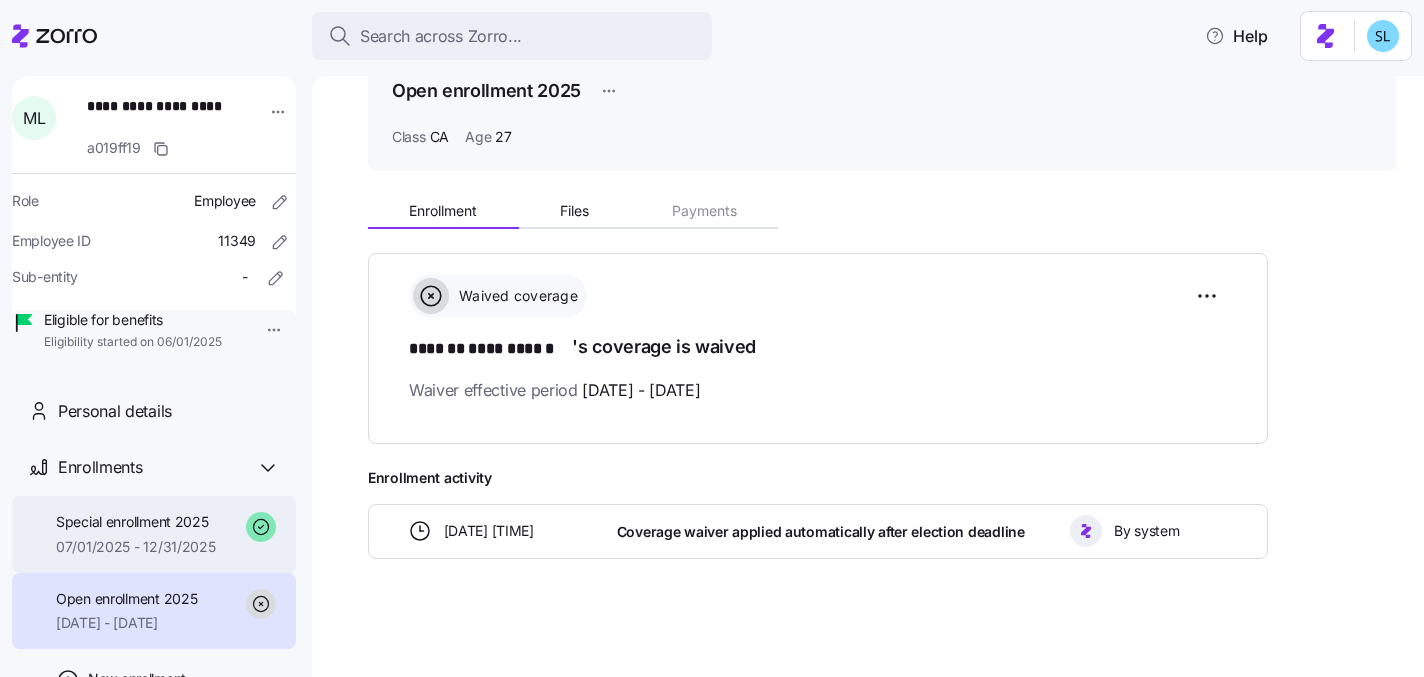 click on "07/01/2025 - 12/31/2025" at bounding box center (136, 547) 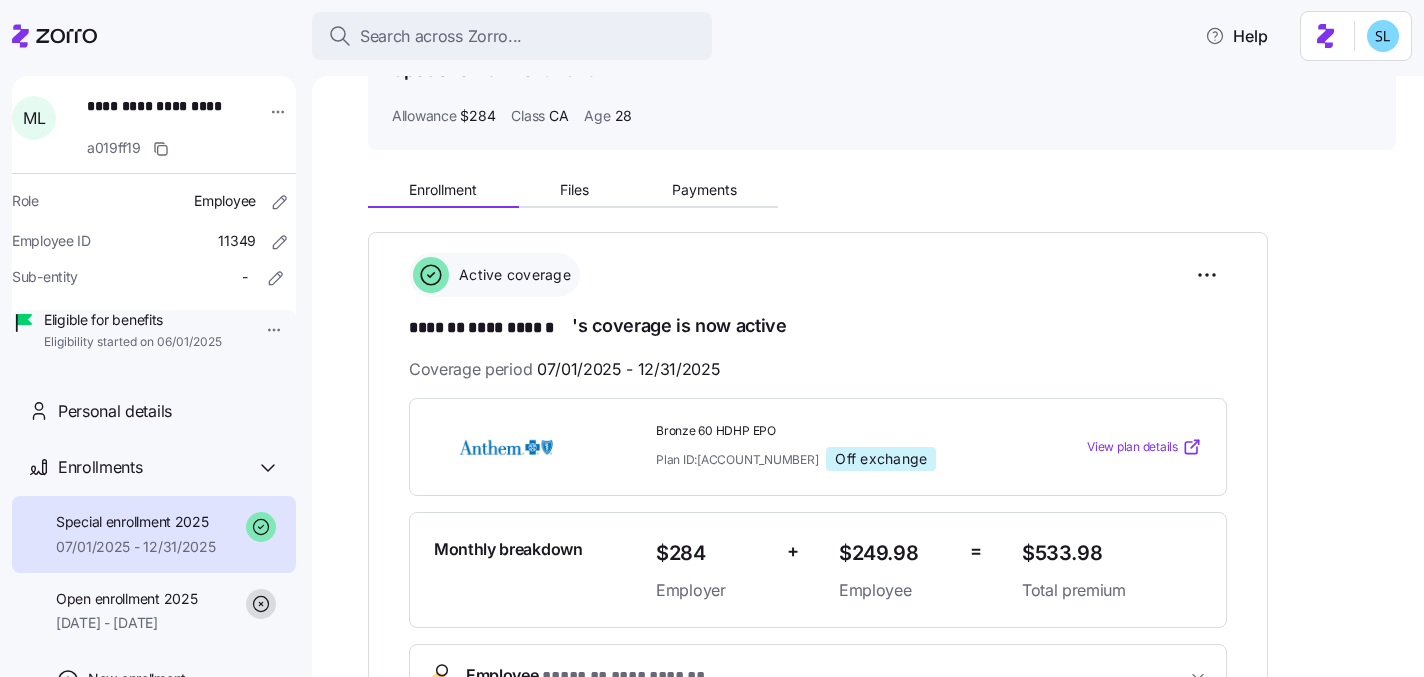 scroll, scrollTop: 122, scrollLeft: 0, axis: vertical 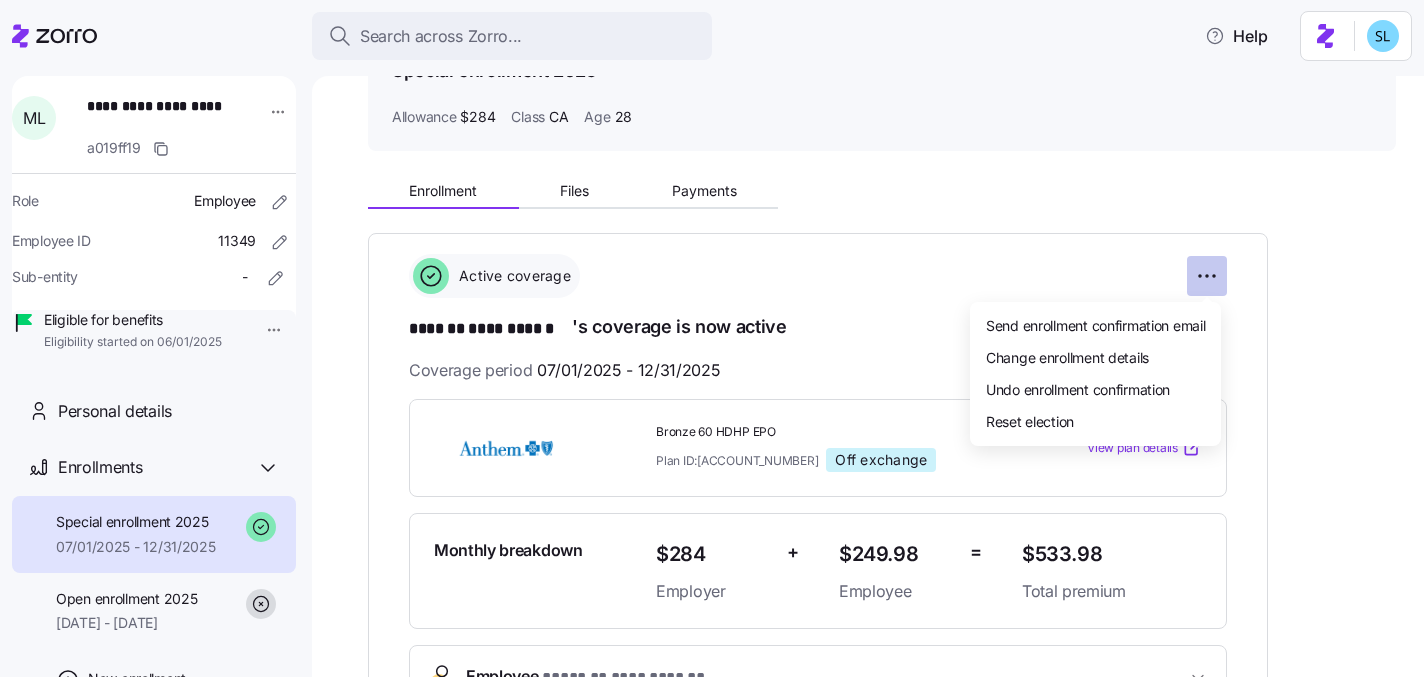 click on "**********" at bounding box center (712, 332) 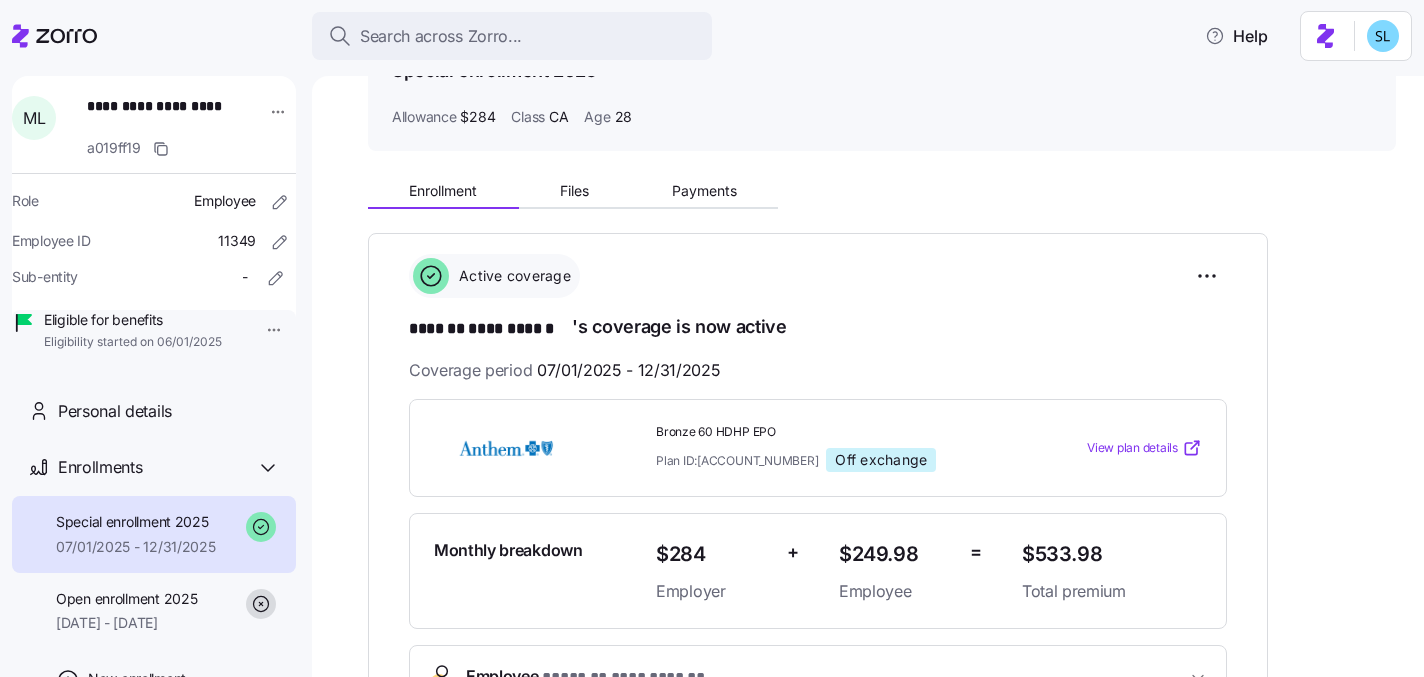 click on "**********" at bounding box center (712, 332) 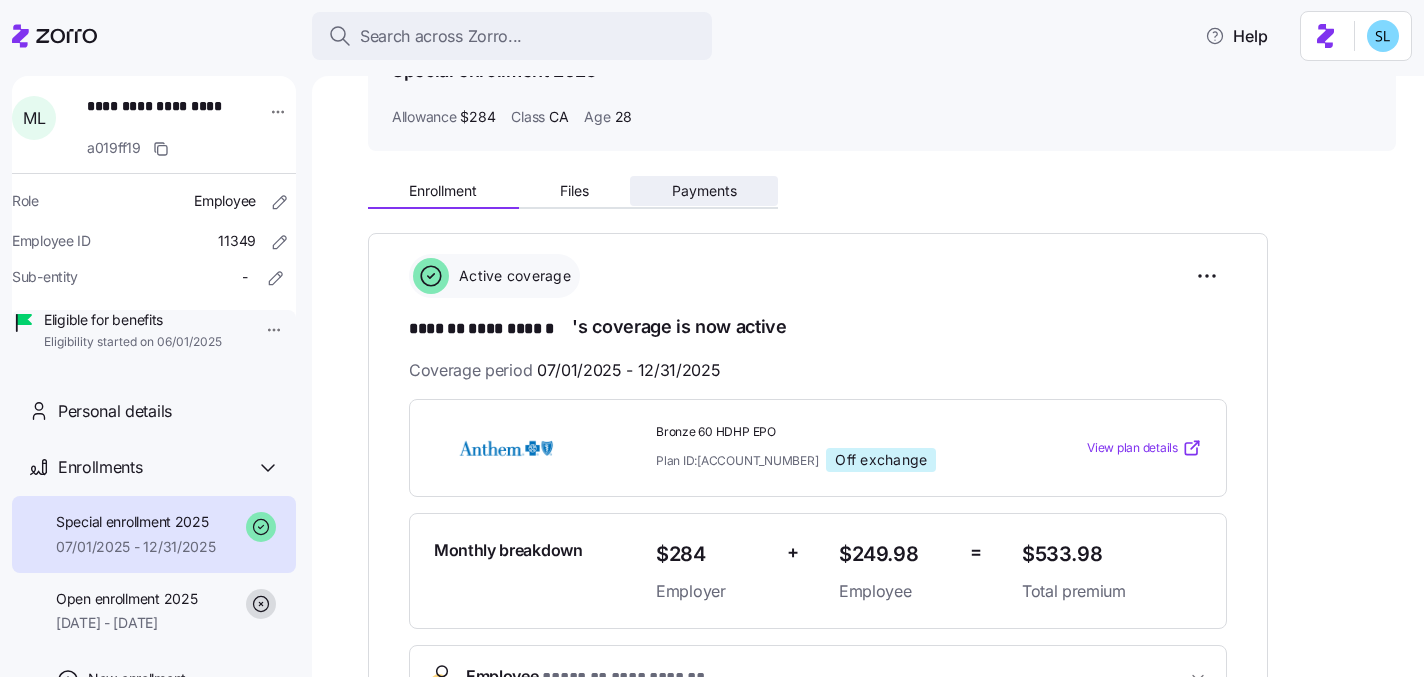 click on "Payments" at bounding box center [704, 191] 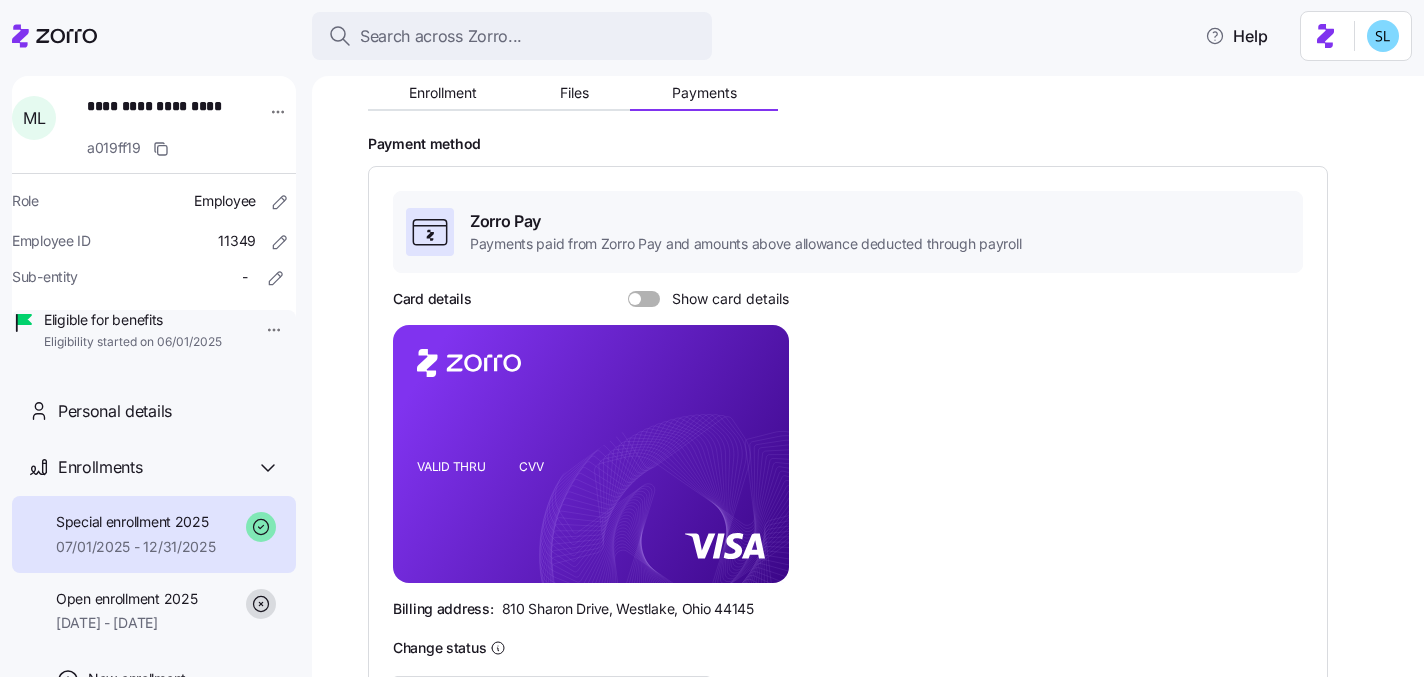 scroll, scrollTop: 0, scrollLeft: 0, axis: both 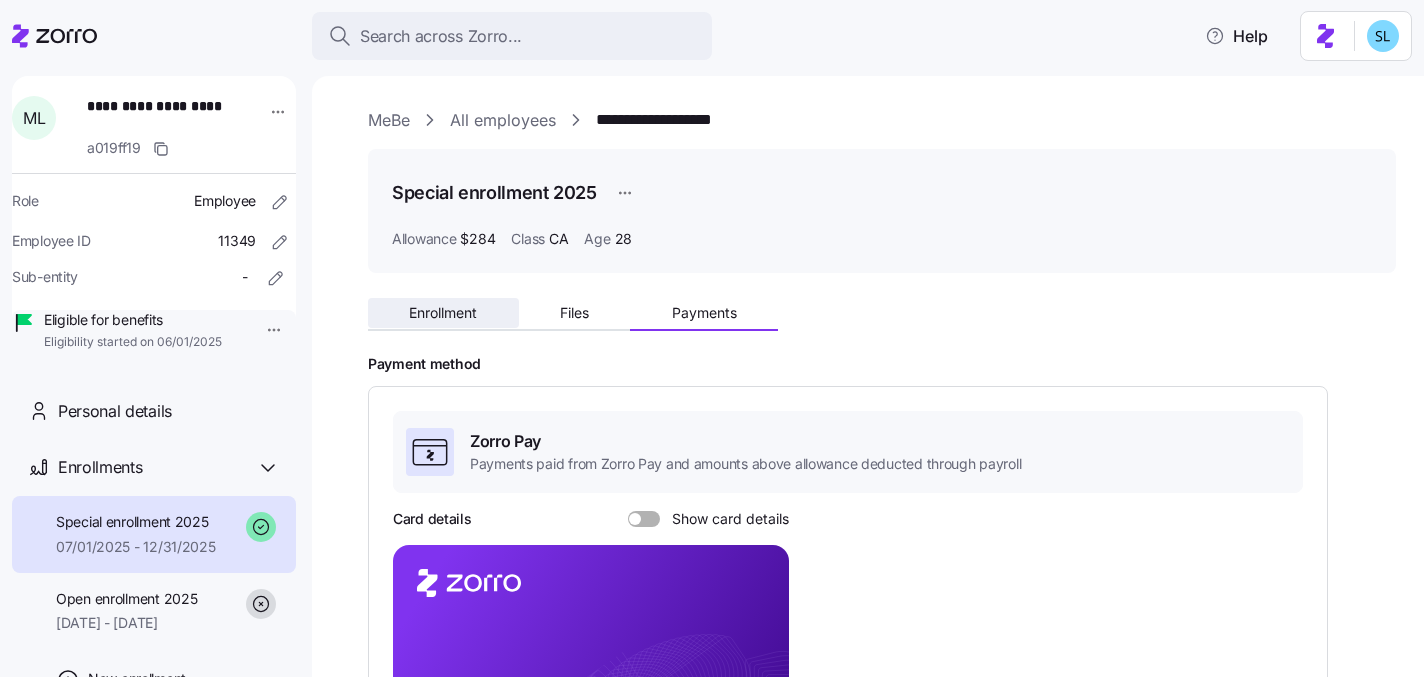 click on "Enrollment" at bounding box center [443, 313] 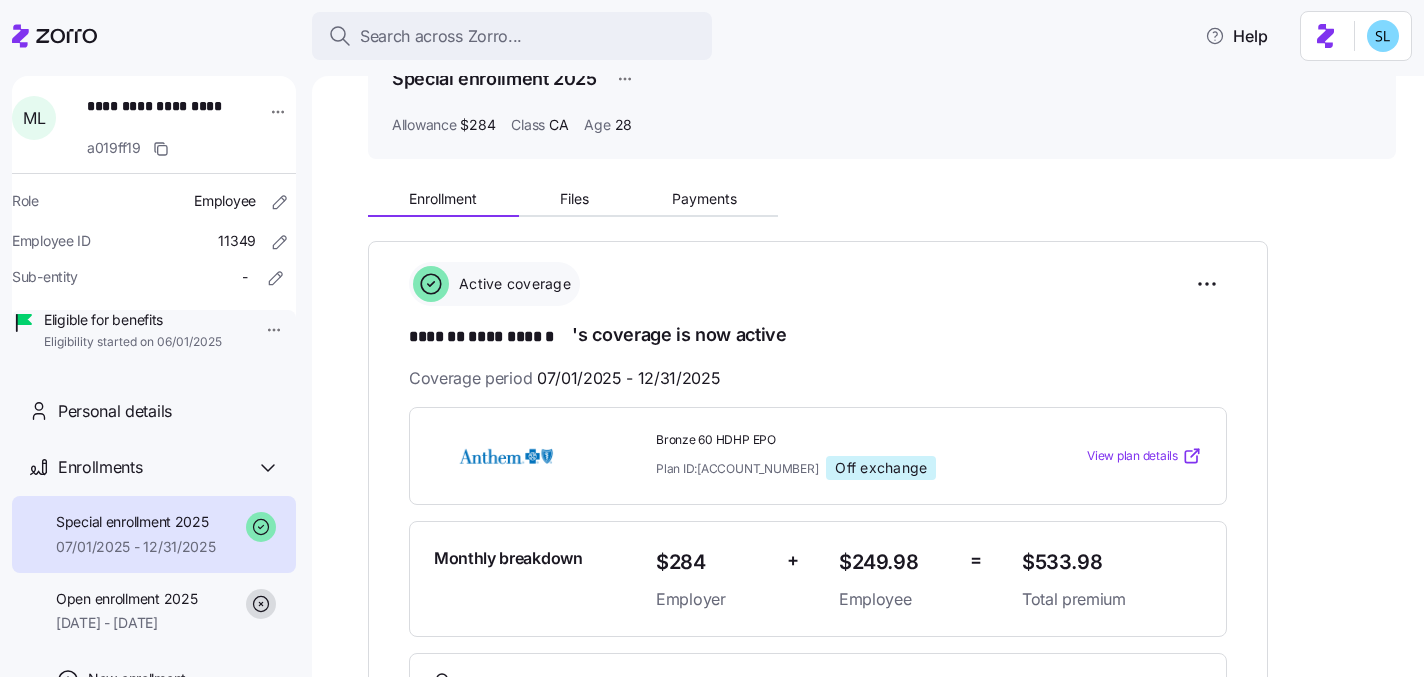 scroll, scrollTop: 116, scrollLeft: 0, axis: vertical 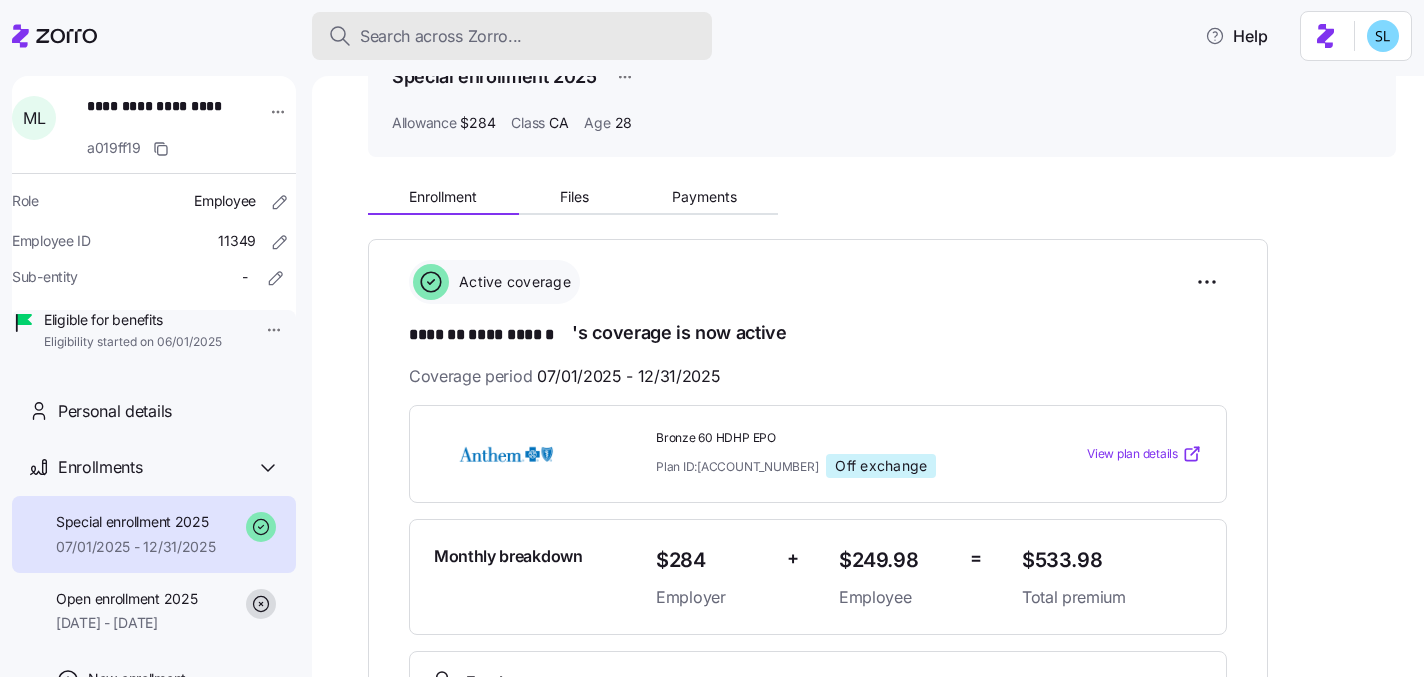 click on "Search across Zorro..." at bounding box center [512, 36] 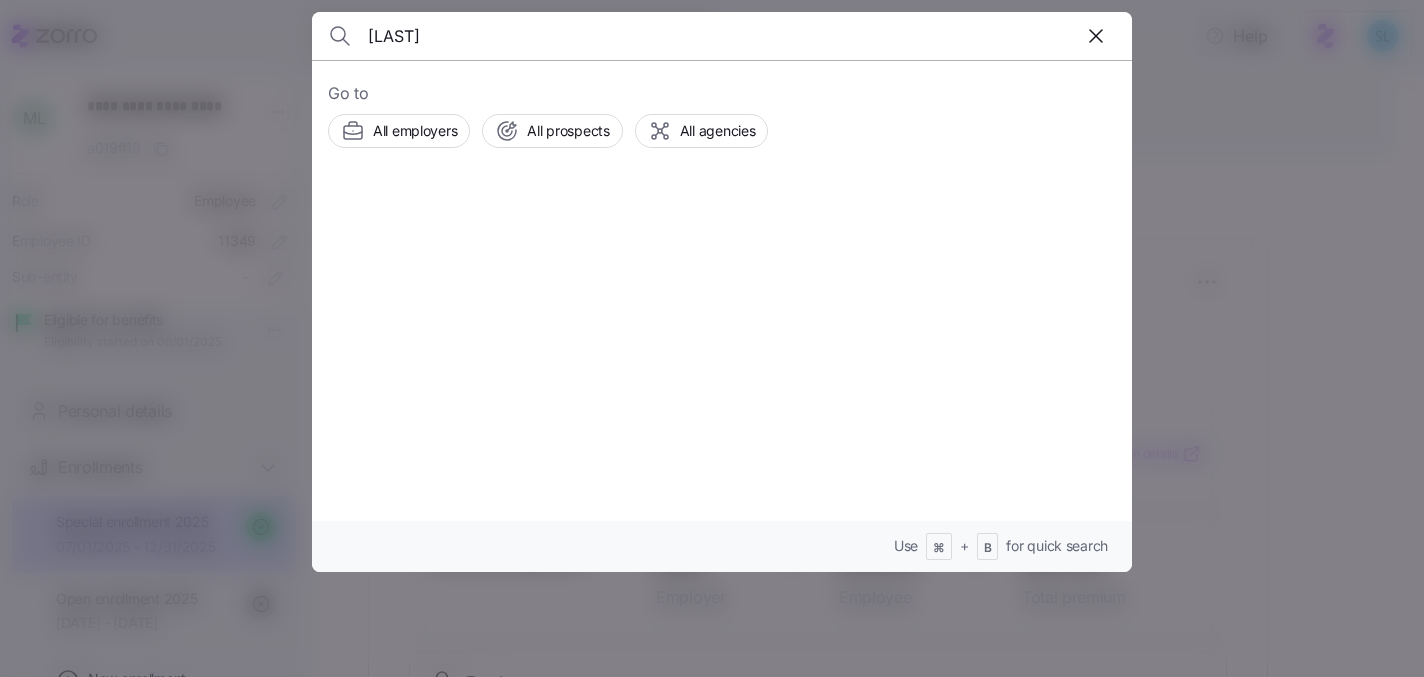 type on "[LAST]" 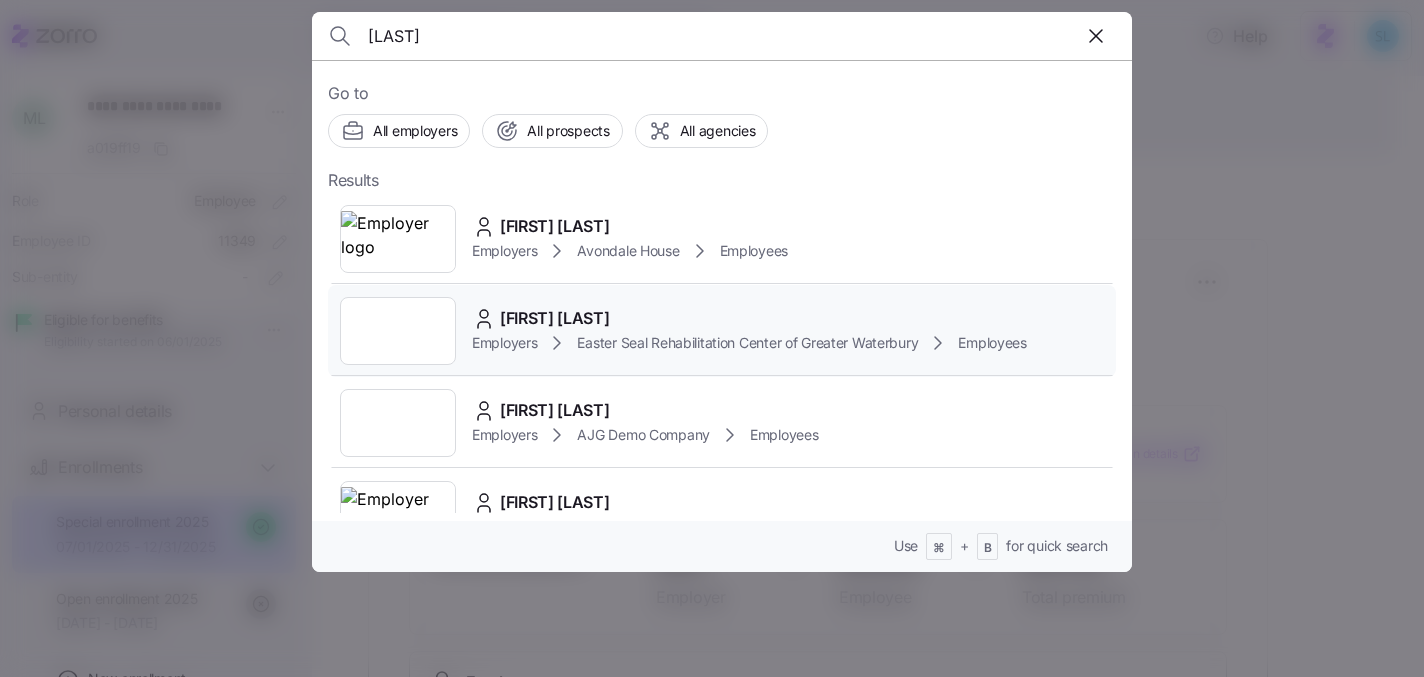 click on "[FIRST] [LAST]" at bounding box center [555, 318] 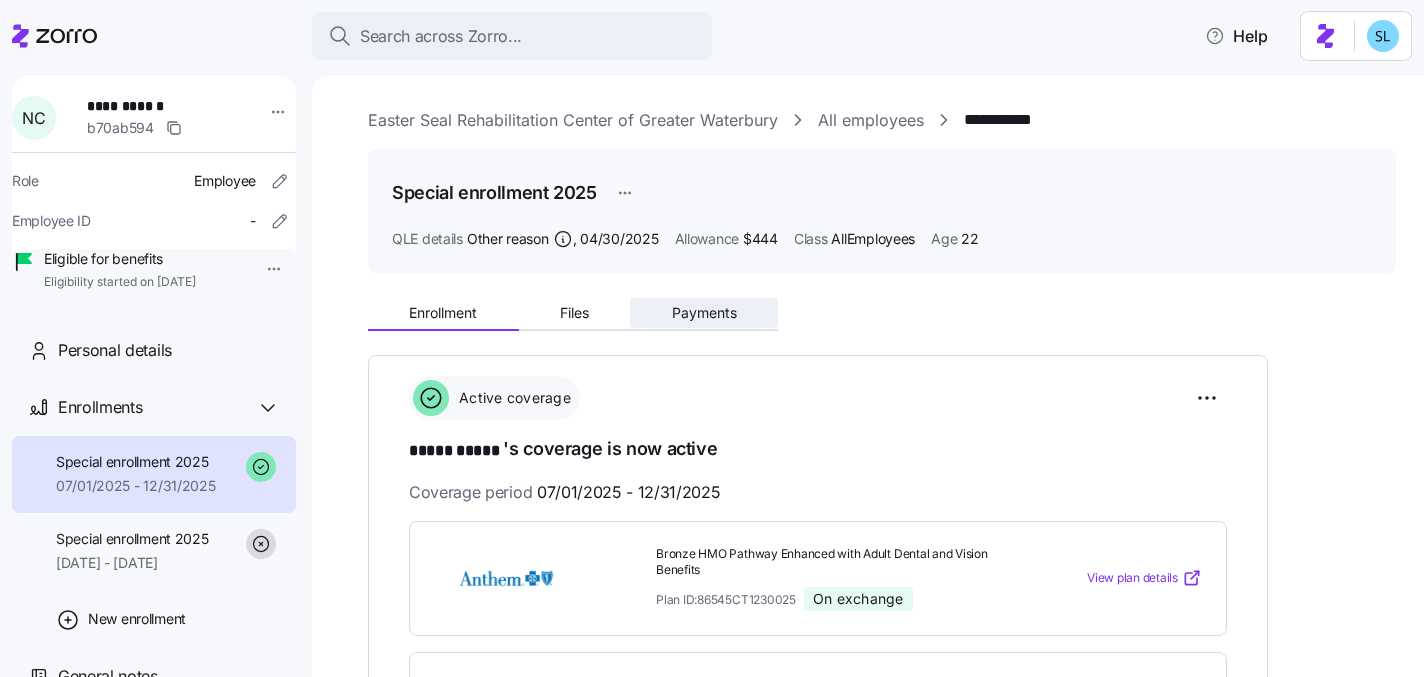click on "Payments" at bounding box center (704, 313) 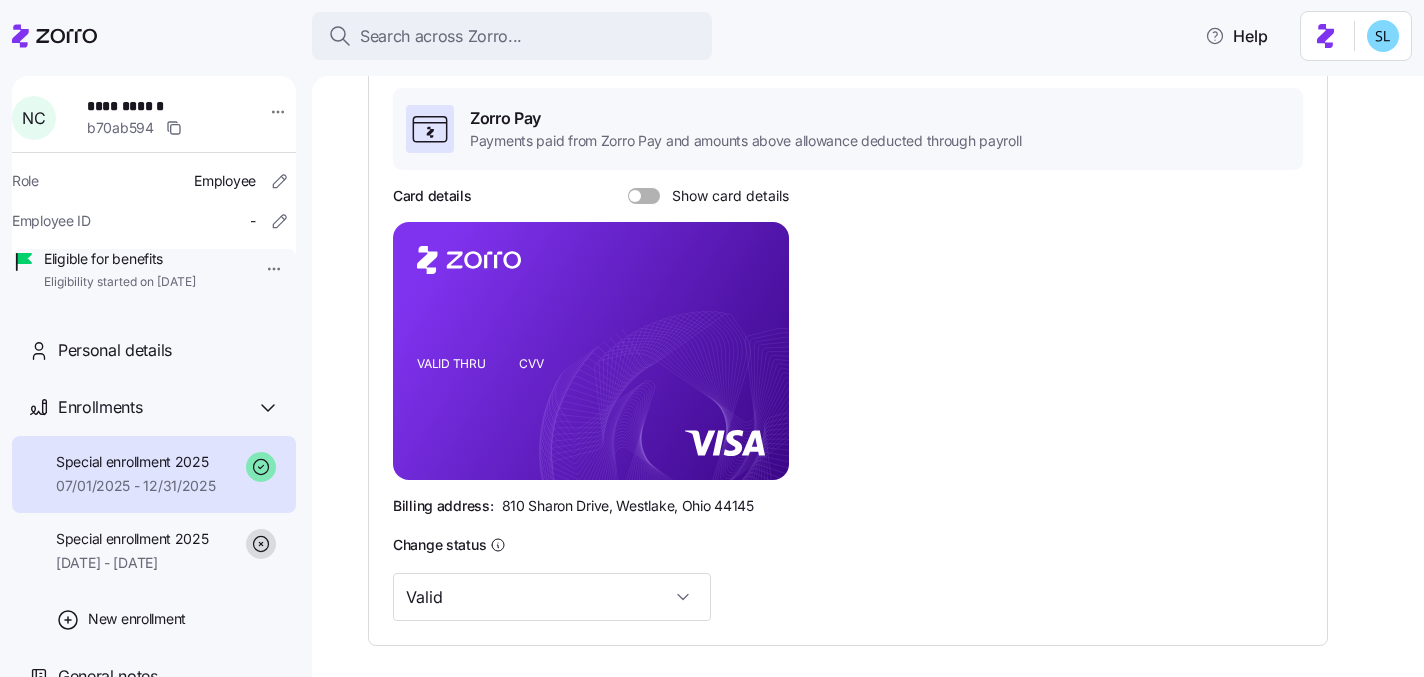 scroll, scrollTop: 411, scrollLeft: 0, axis: vertical 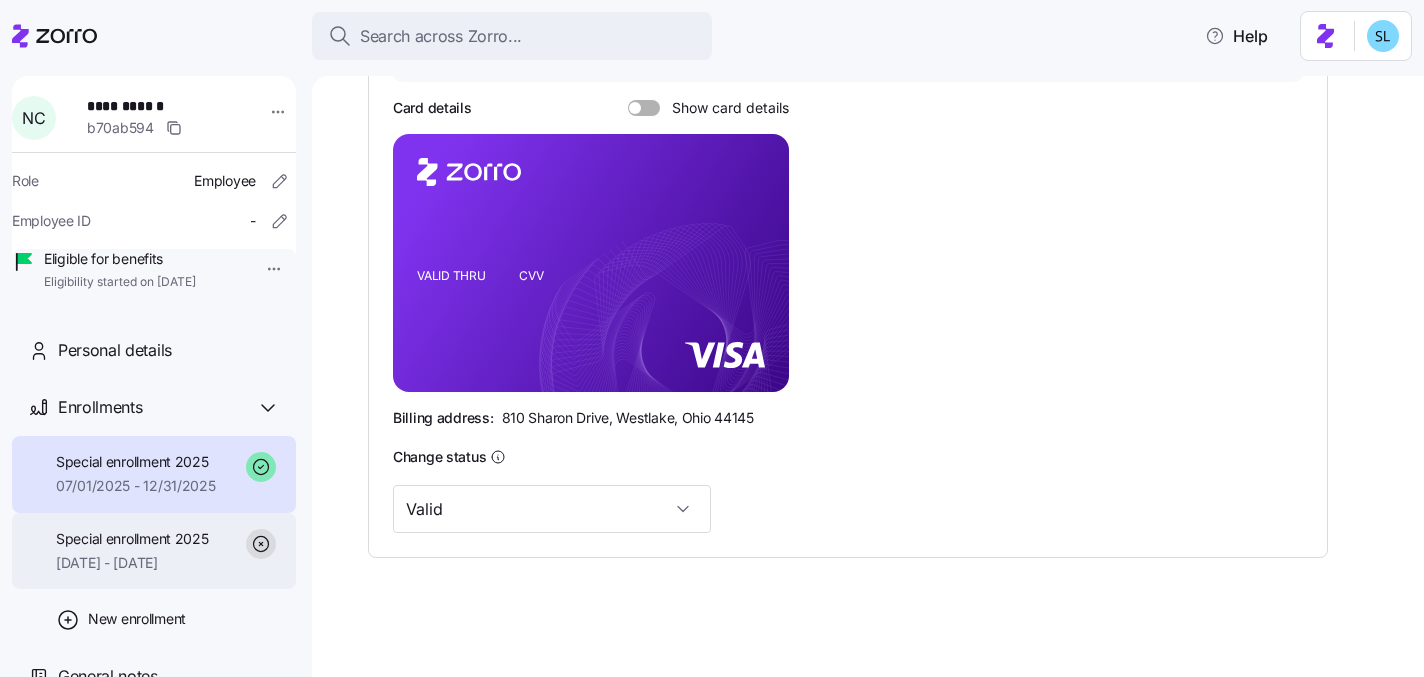 click on "[DATE] - [DATE]" at bounding box center (132, 563) 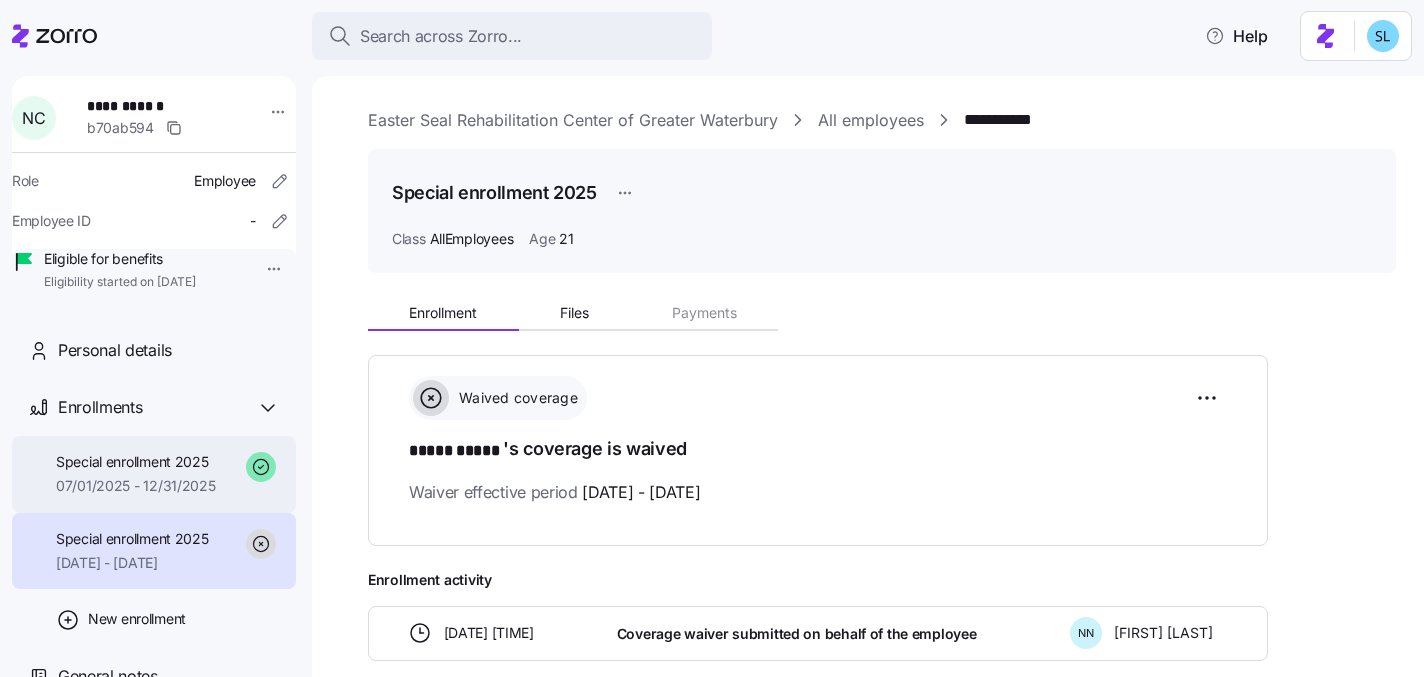 click on "Special enrollment 2025" at bounding box center (136, 462) 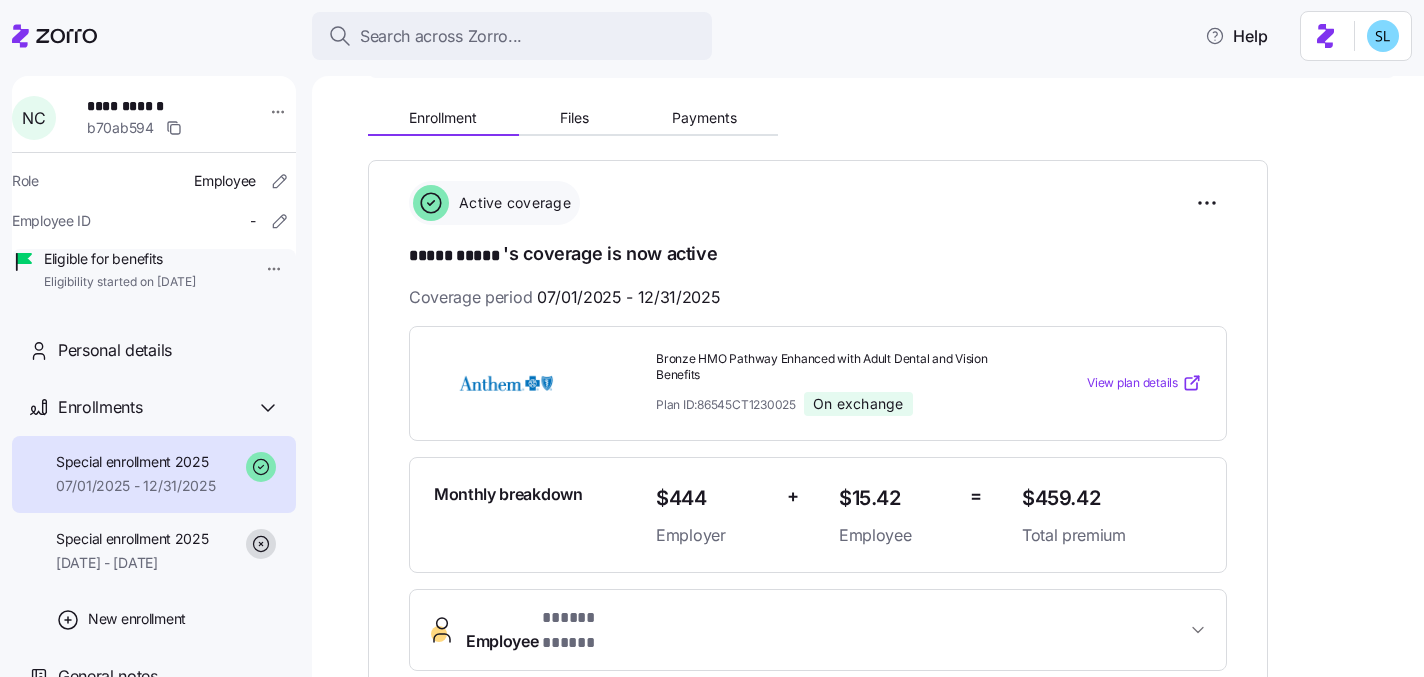 scroll, scrollTop: 187, scrollLeft: 0, axis: vertical 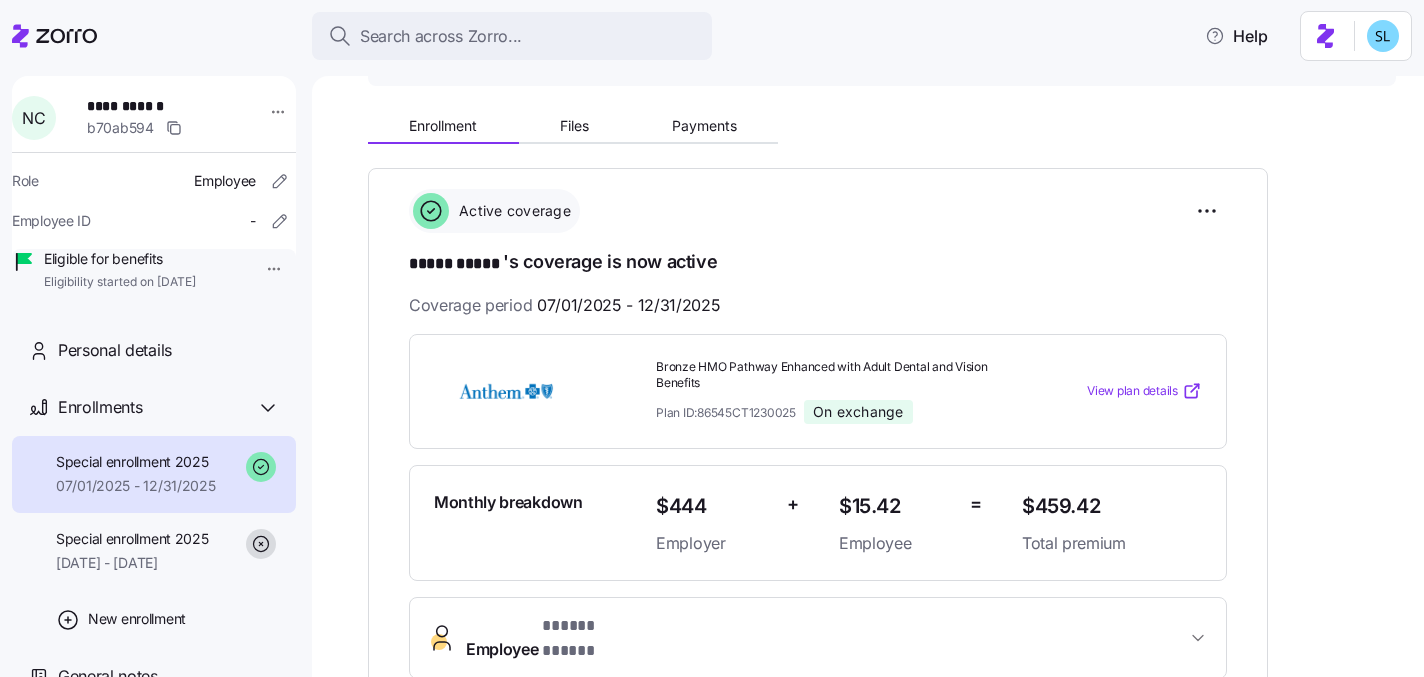 click on "**********" at bounding box center [882, 535] 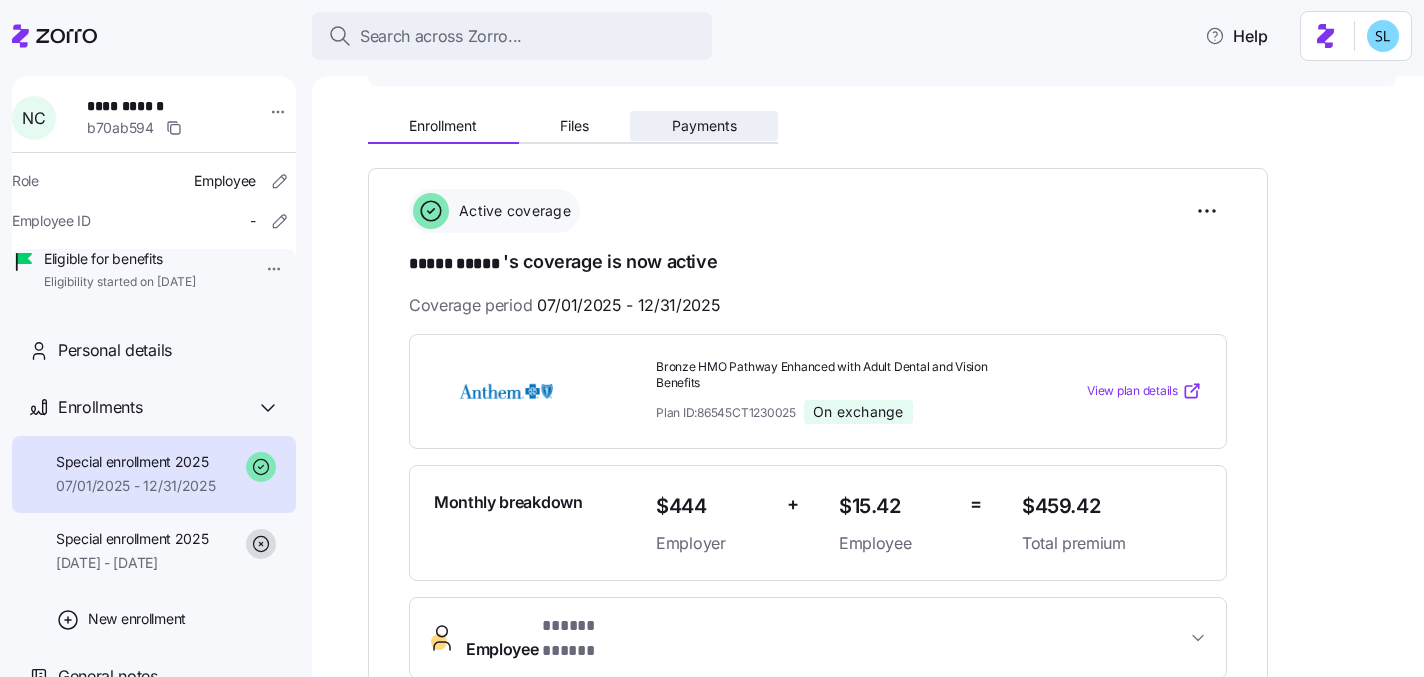 click on "Payments" at bounding box center [704, 126] 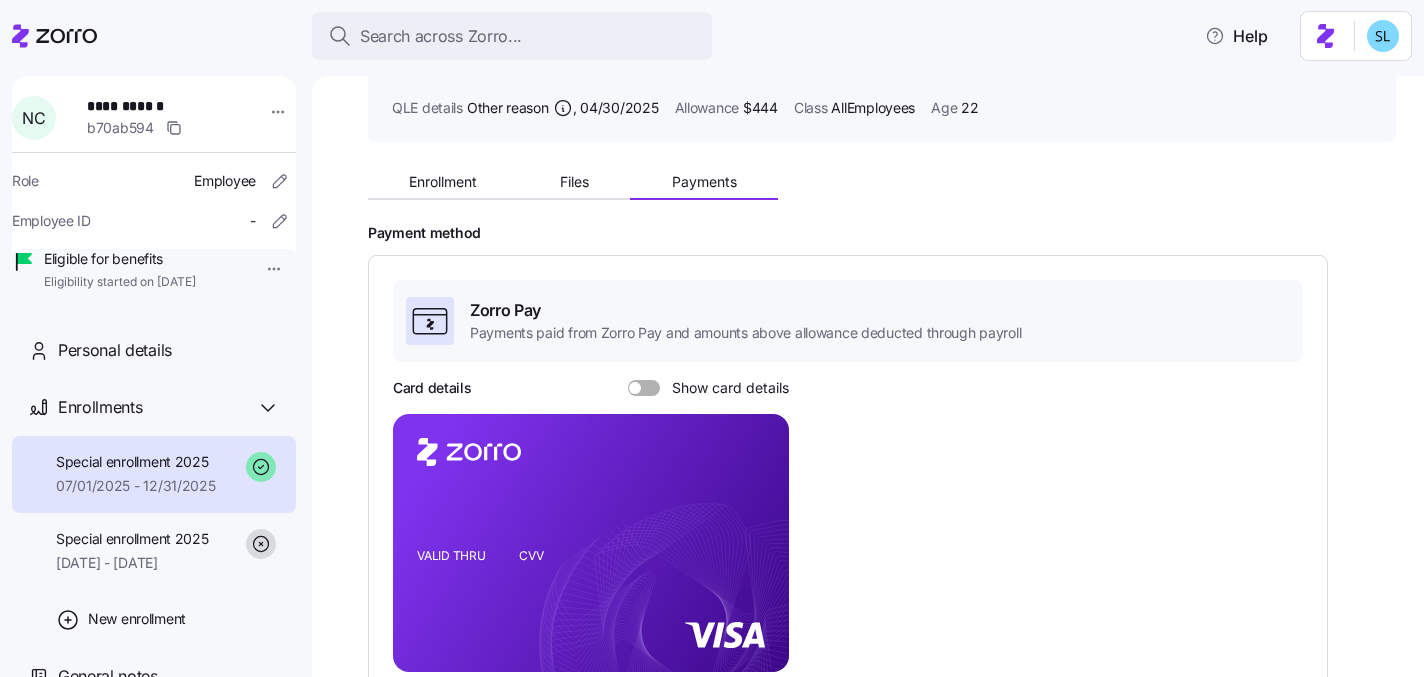scroll, scrollTop: 0, scrollLeft: 0, axis: both 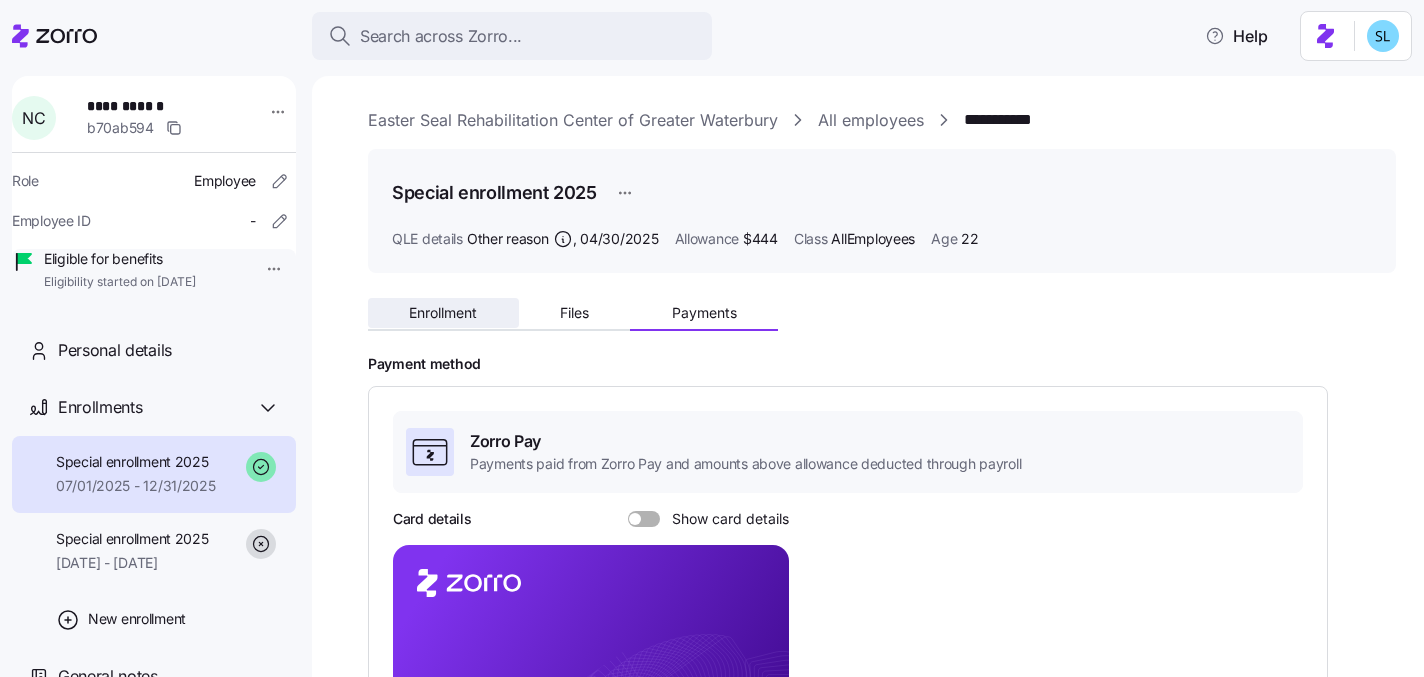 click on "Enrollment" at bounding box center (443, 313) 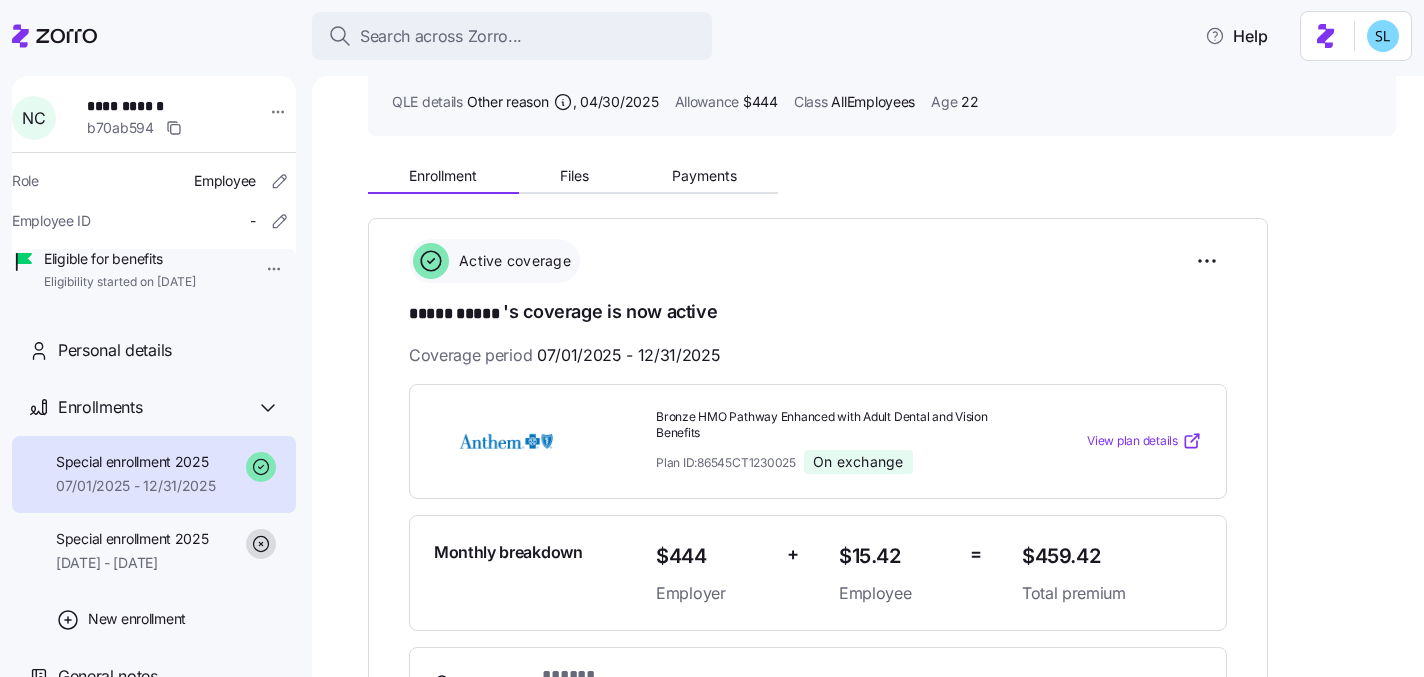 scroll, scrollTop: 139, scrollLeft: 0, axis: vertical 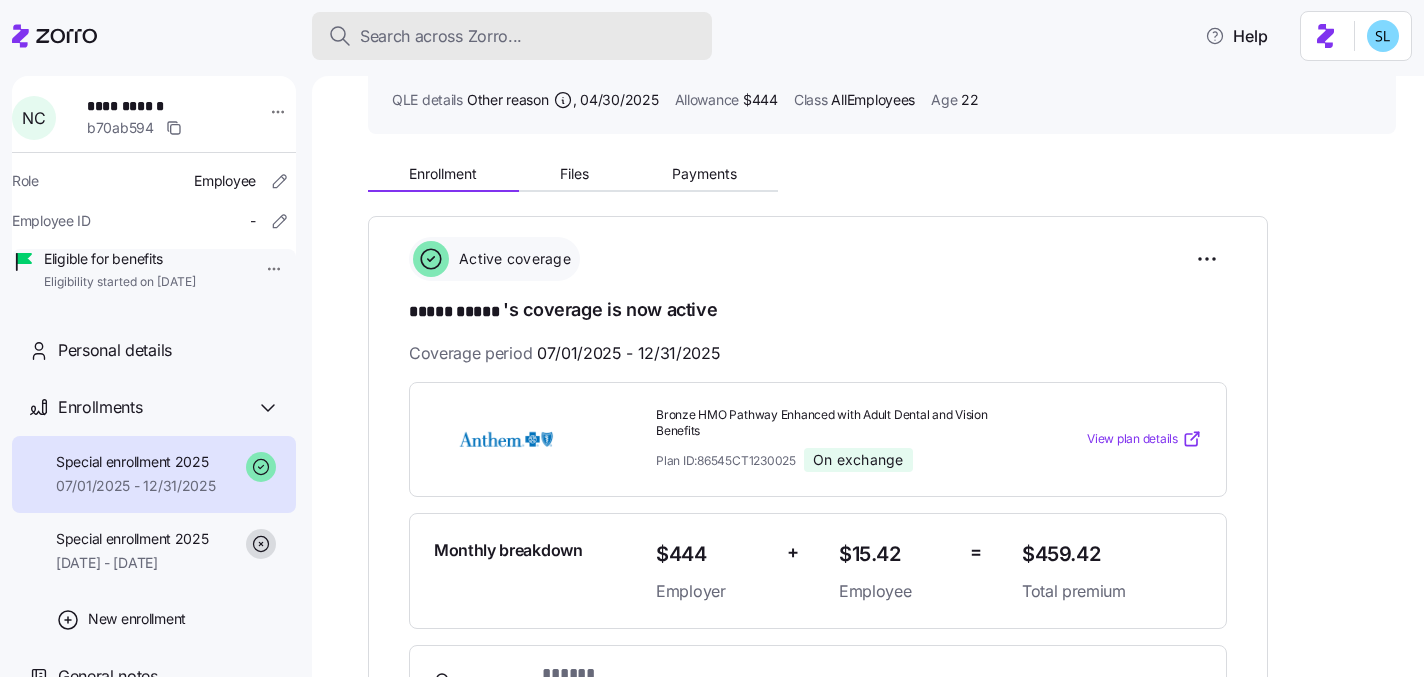 click on "Search across Zorro..." at bounding box center [512, 36] 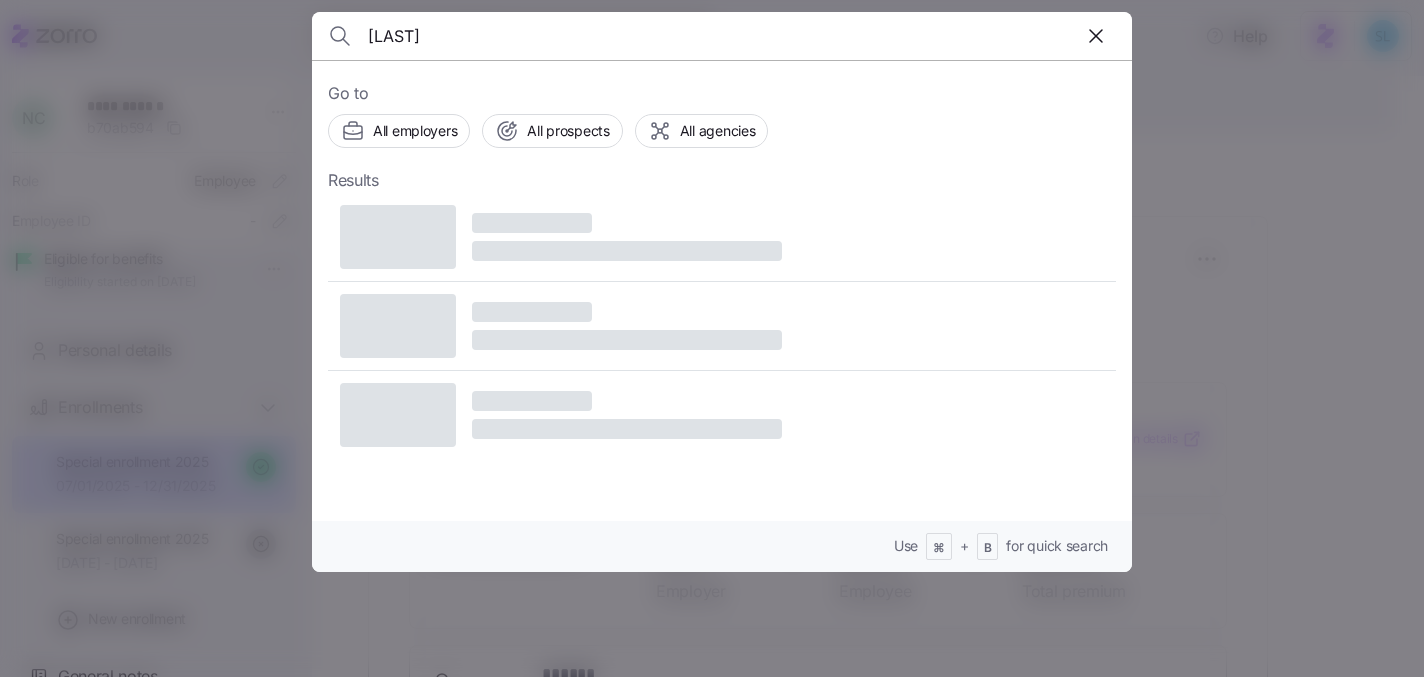 type on "[LAST]" 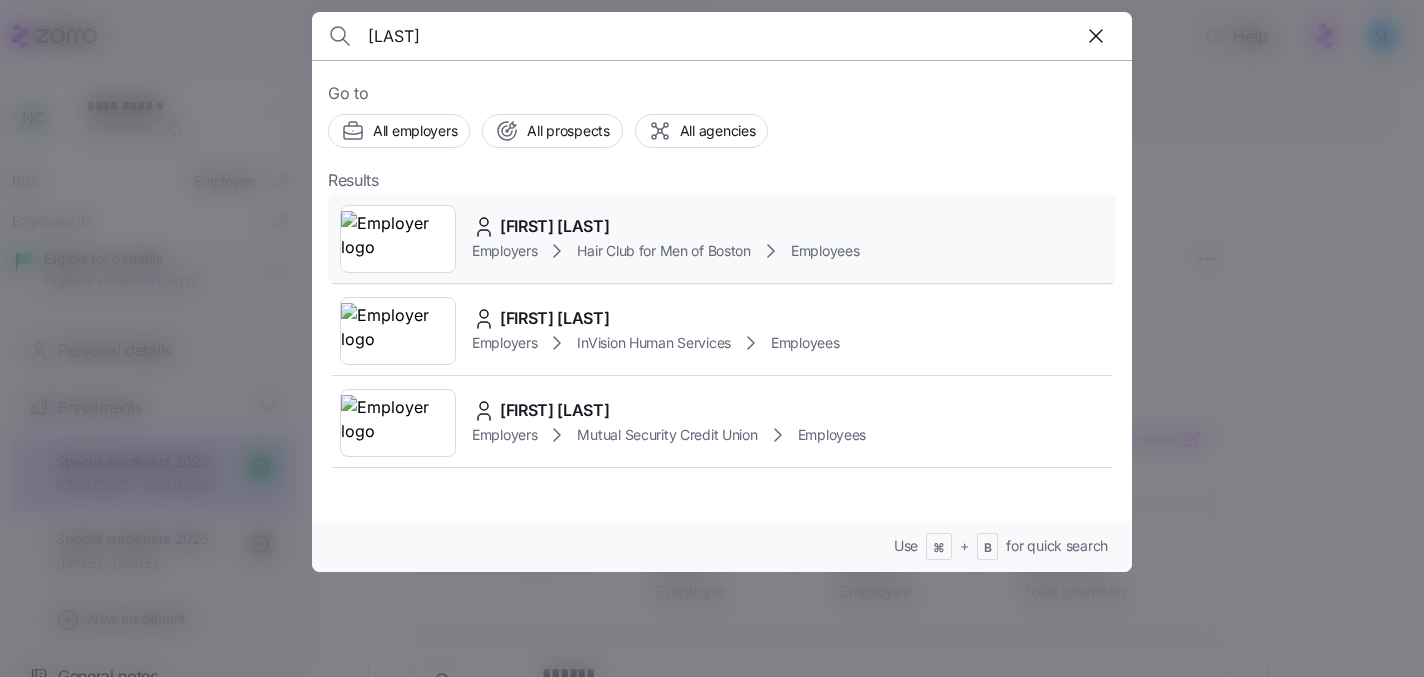 click on "[FIRST] [LAST]" at bounding box center [555, 226] 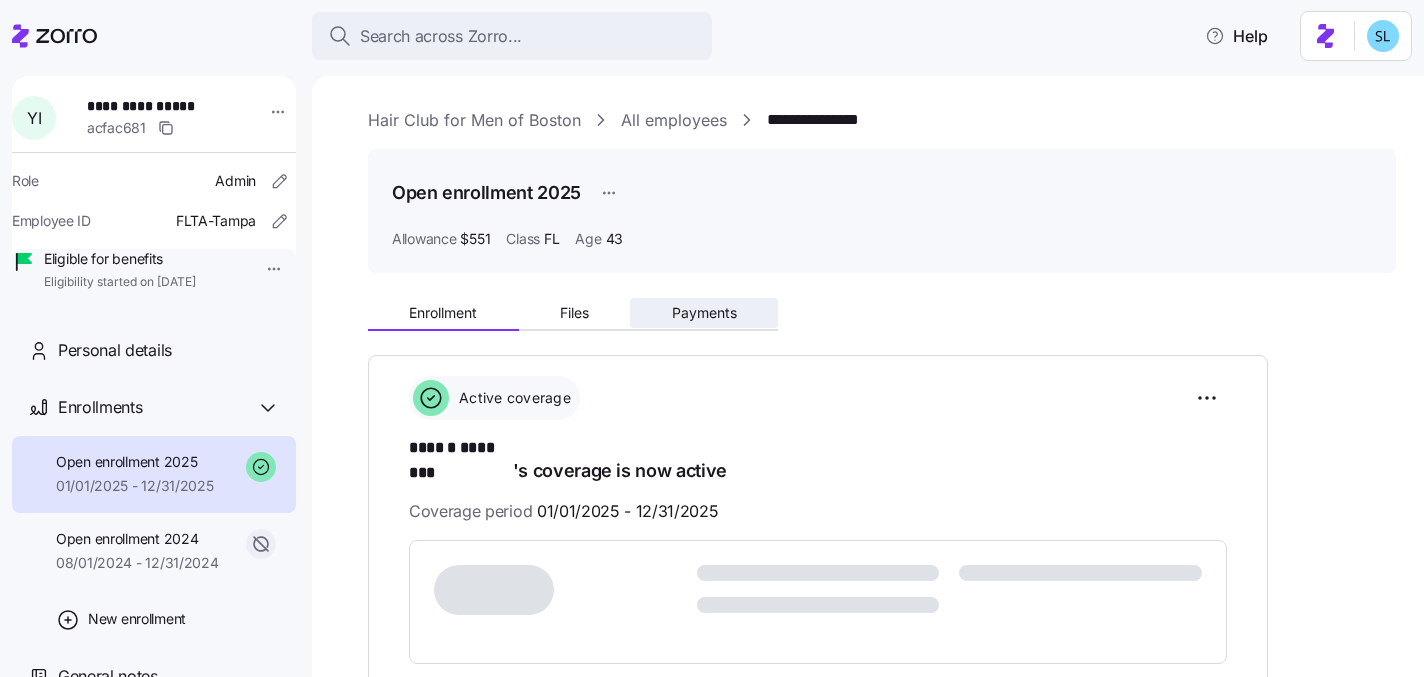 click on "Payments" at bounding box center [704, 313] 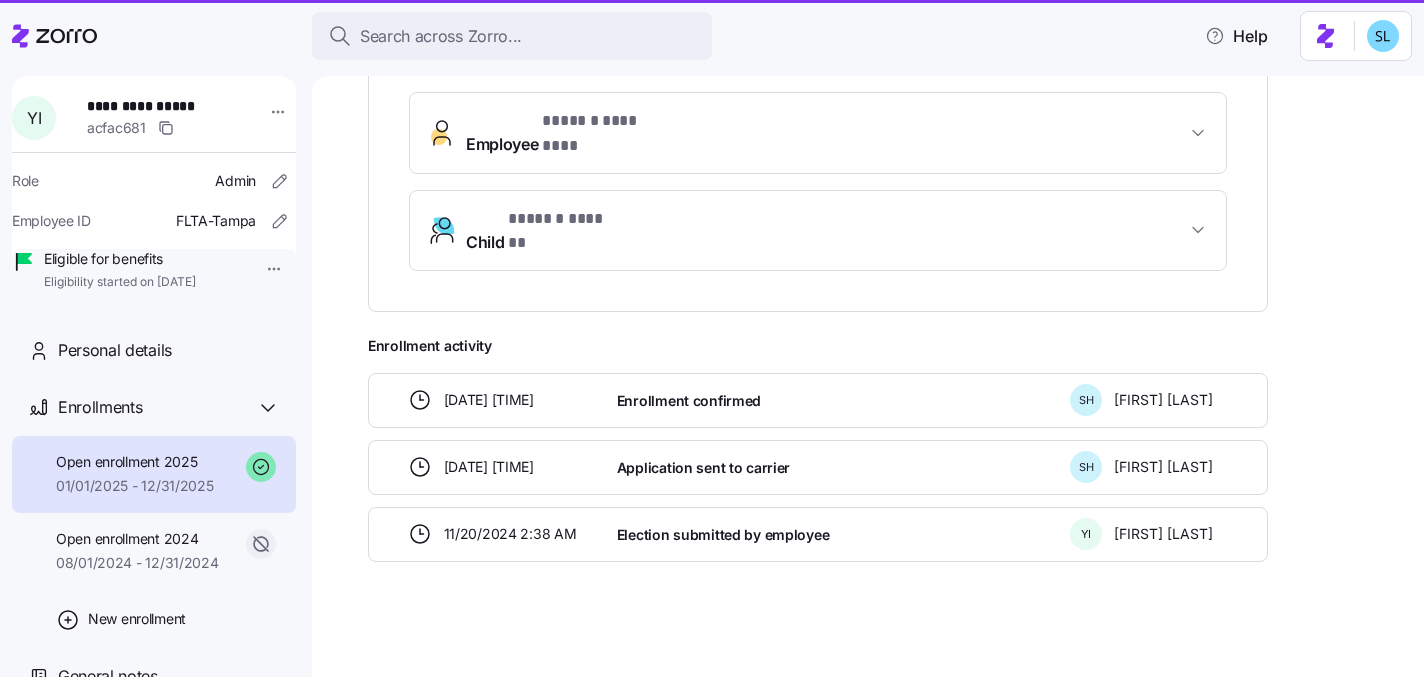 scroll, scrollTop: 622, scrollLeft: 0, axis: vertical 